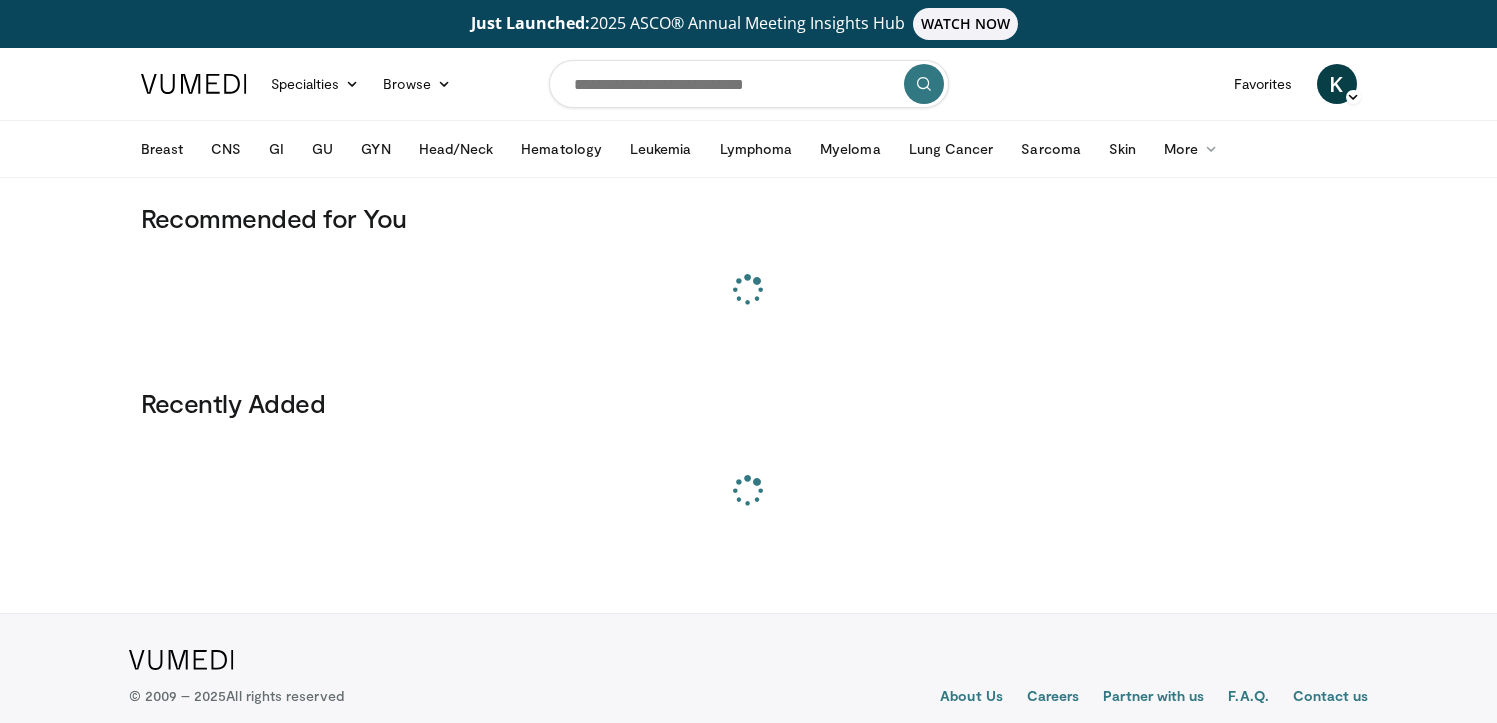 scroll, scrollTop: 0, scrollLeft: 0, axis: both 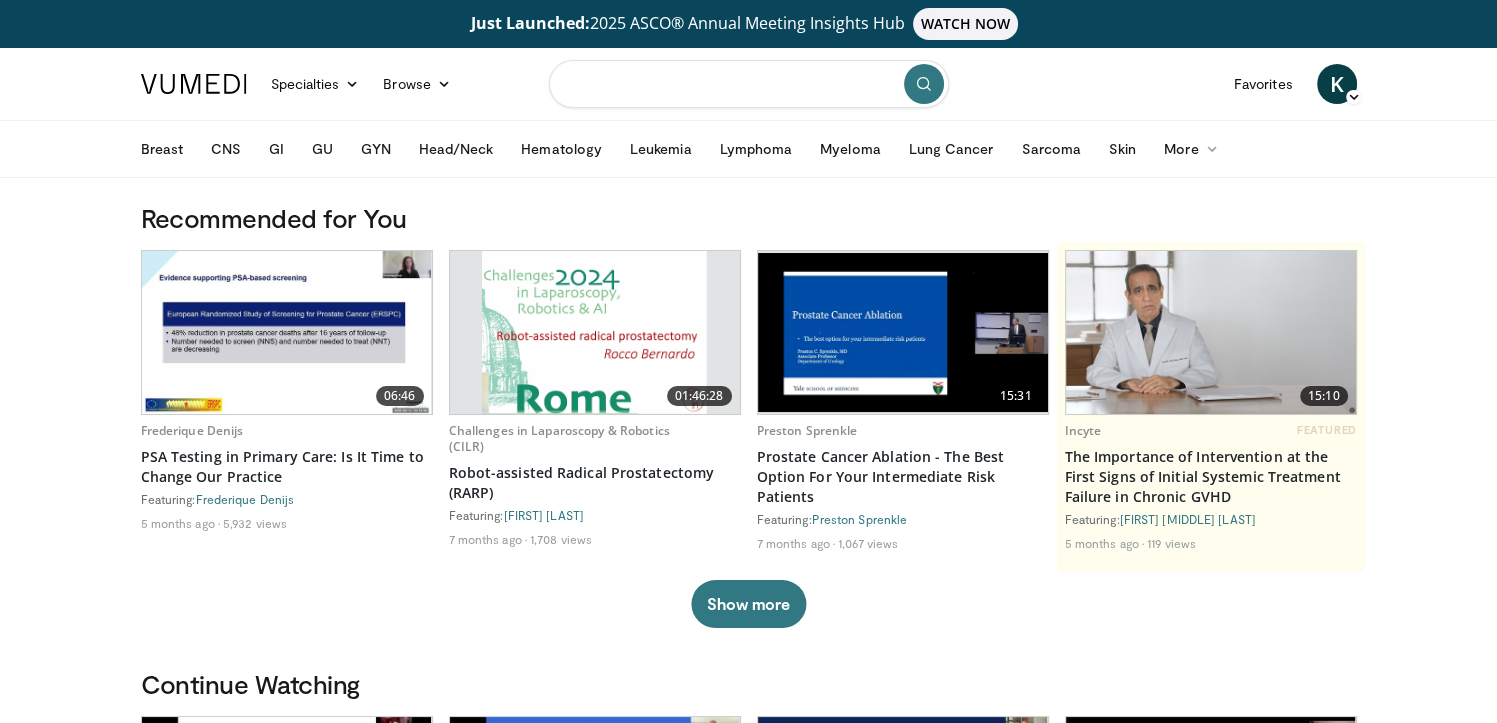 click at bounding box center (749, 84) 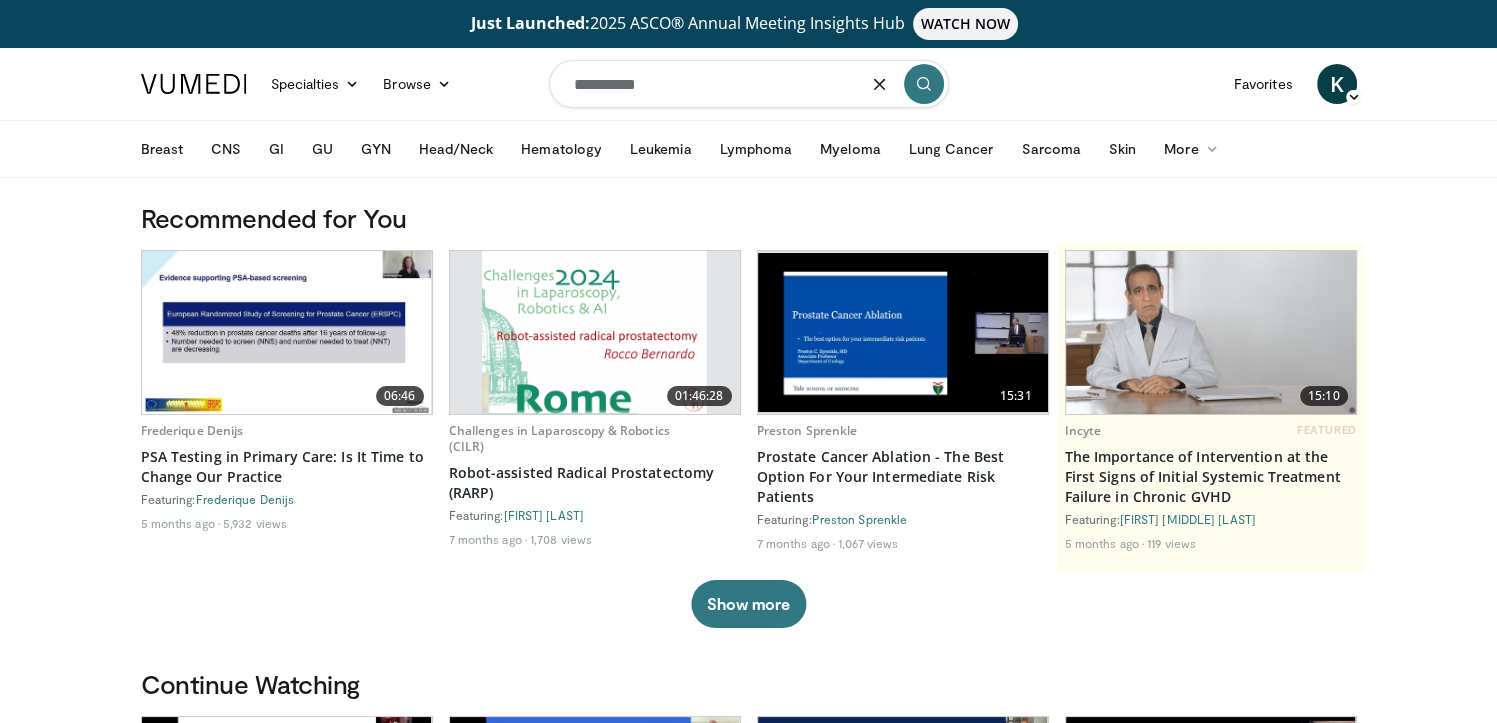 type on "**********" 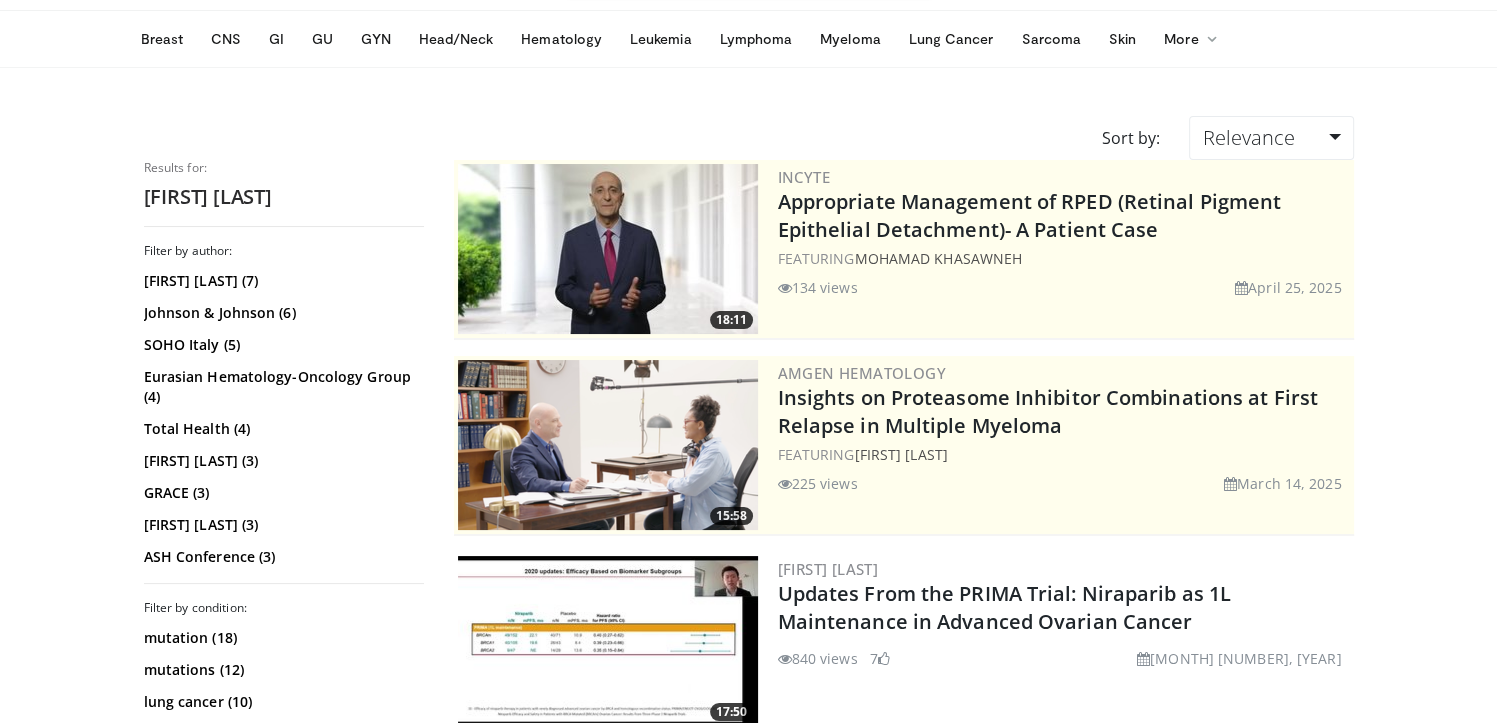 scroll, scrollTop: 200, scrollLeft: 0, axis: vertical 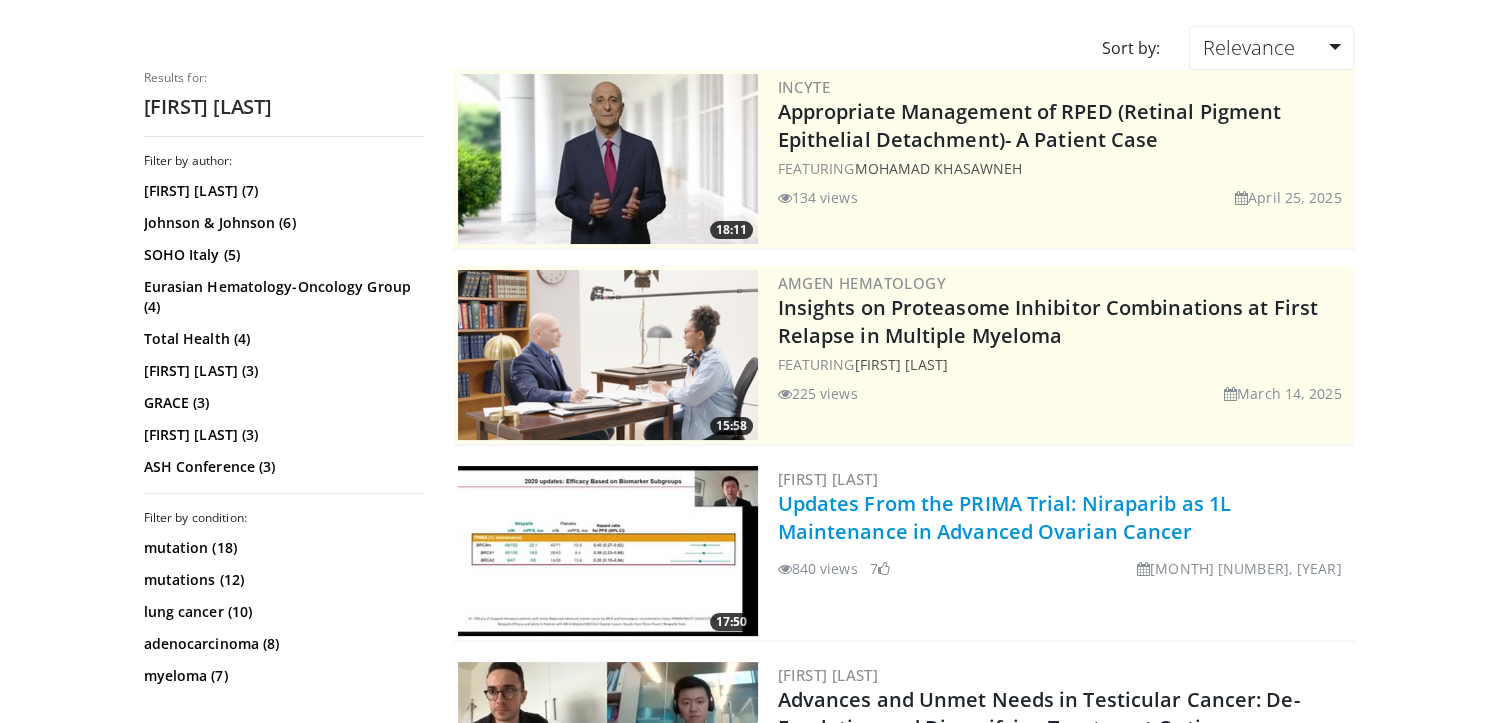 click on "Updates From the PRIMA Trial: Niraparib as 1L Maintenance in Advanced Ovarian Cancer" at bounding box center [1005, 517] 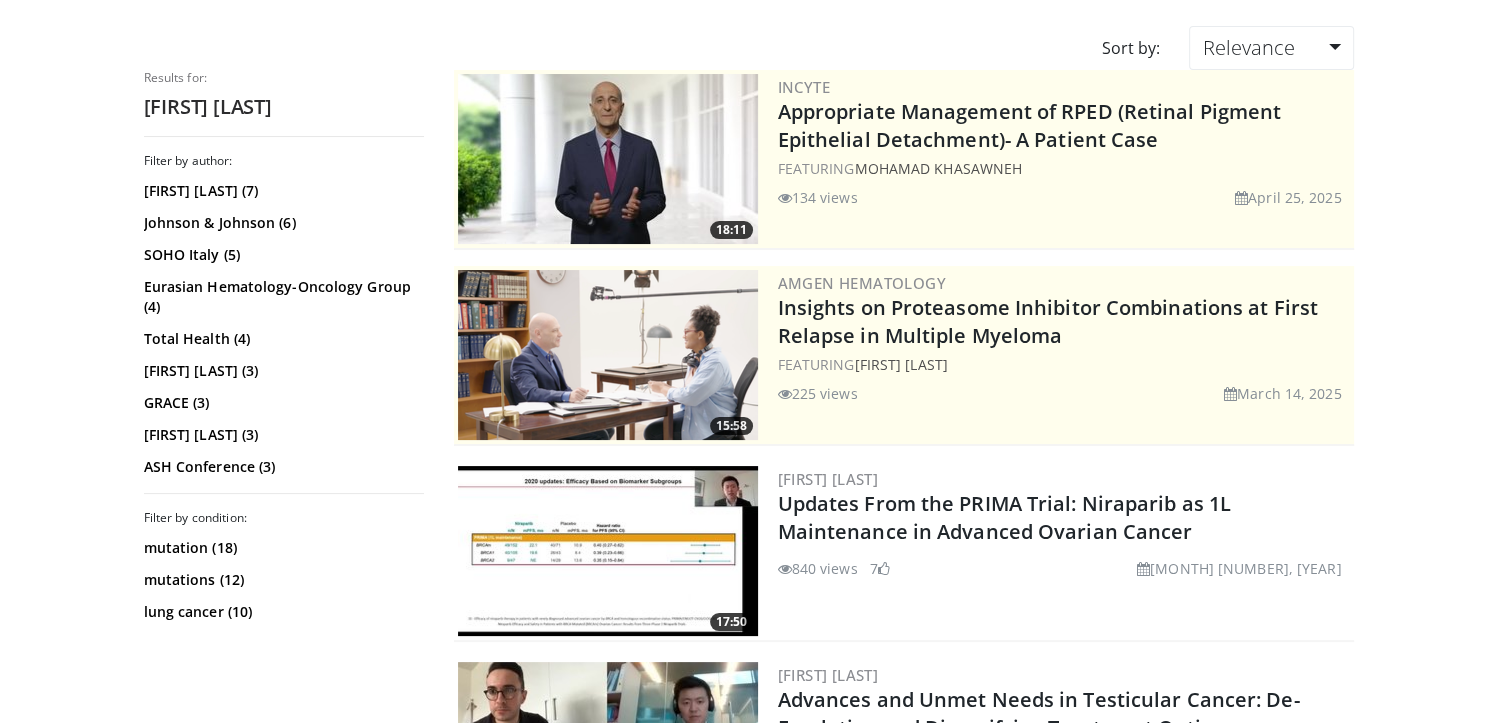 scroll, scrollTop: 0, scrollLeft: 0, axis: both 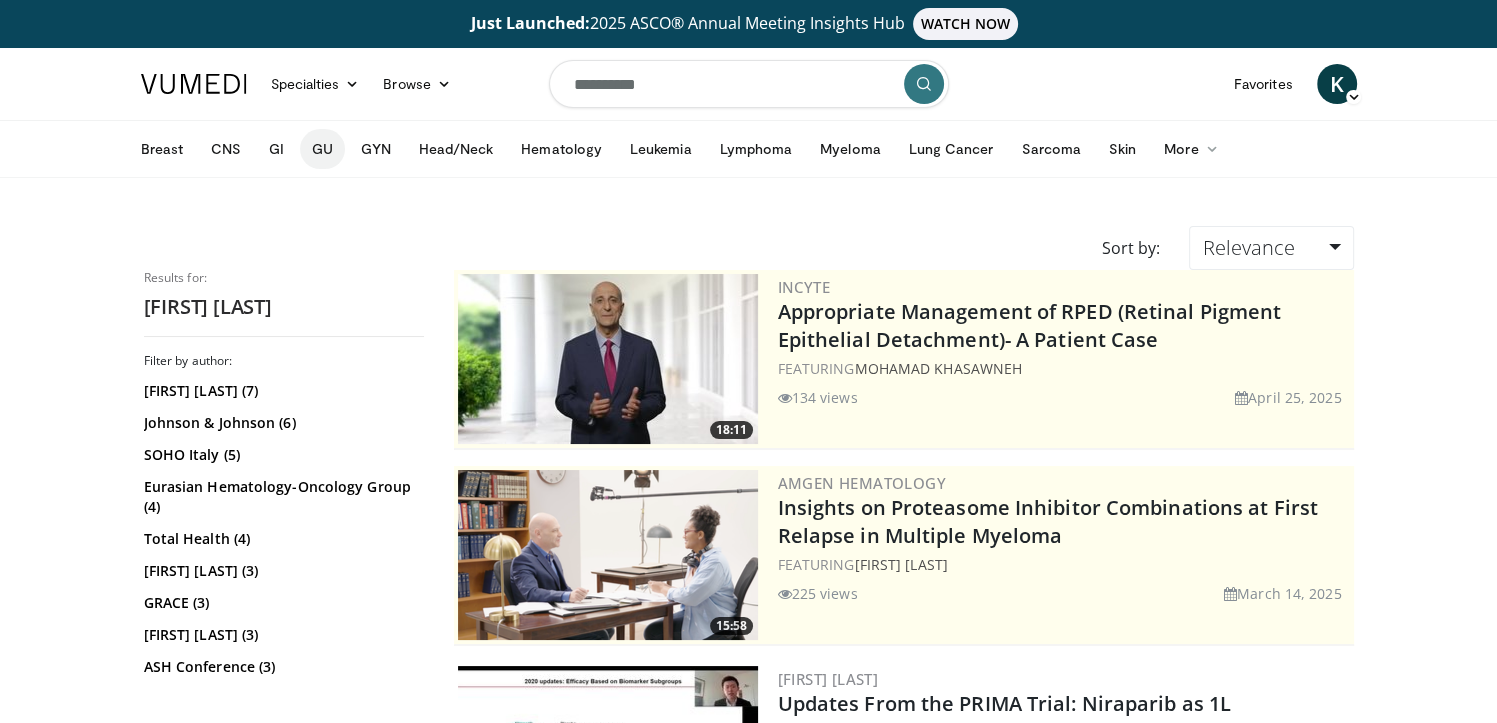 click on "GU" at bounding box center [322, 149] 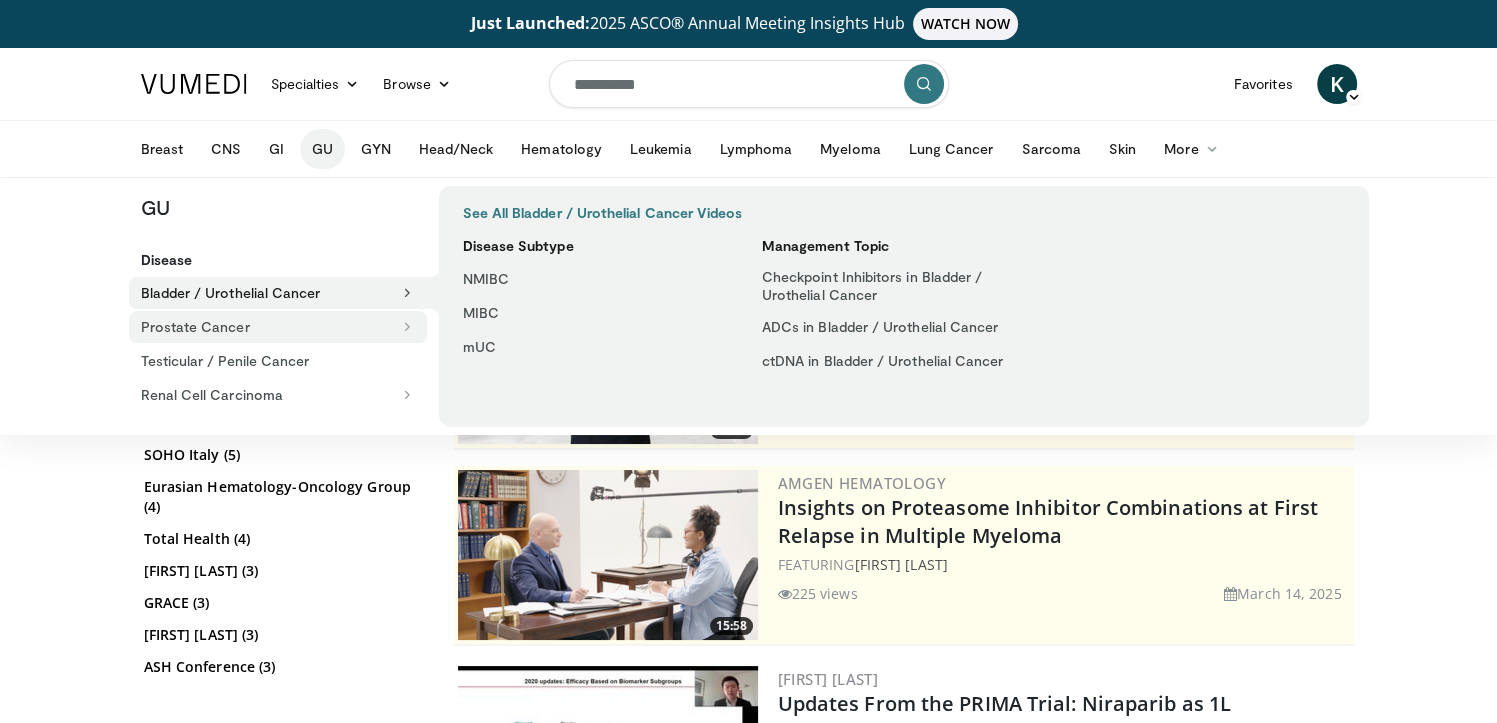 click on "Prostate Cancer" at bounding box center [278, 327] 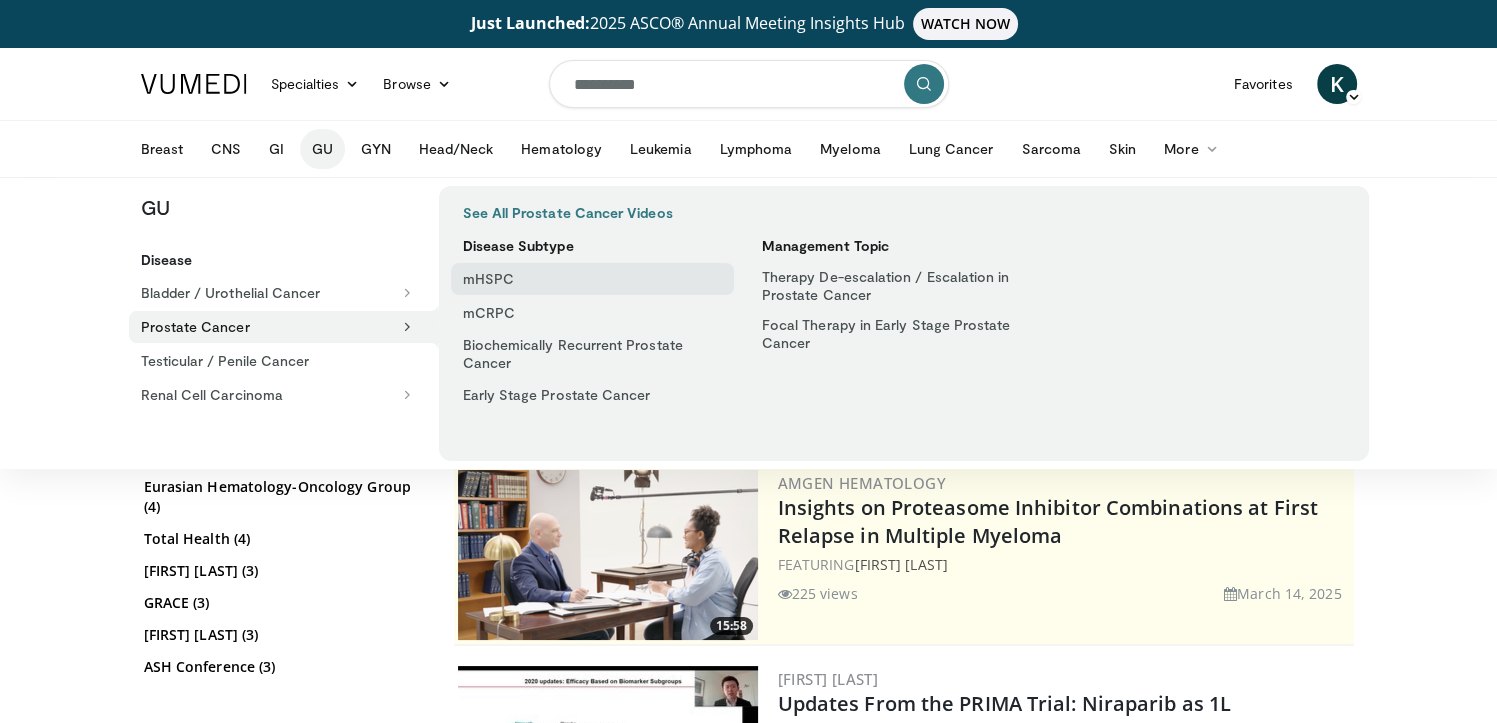 click on "mHSPC" at bounding box center [592, 279] 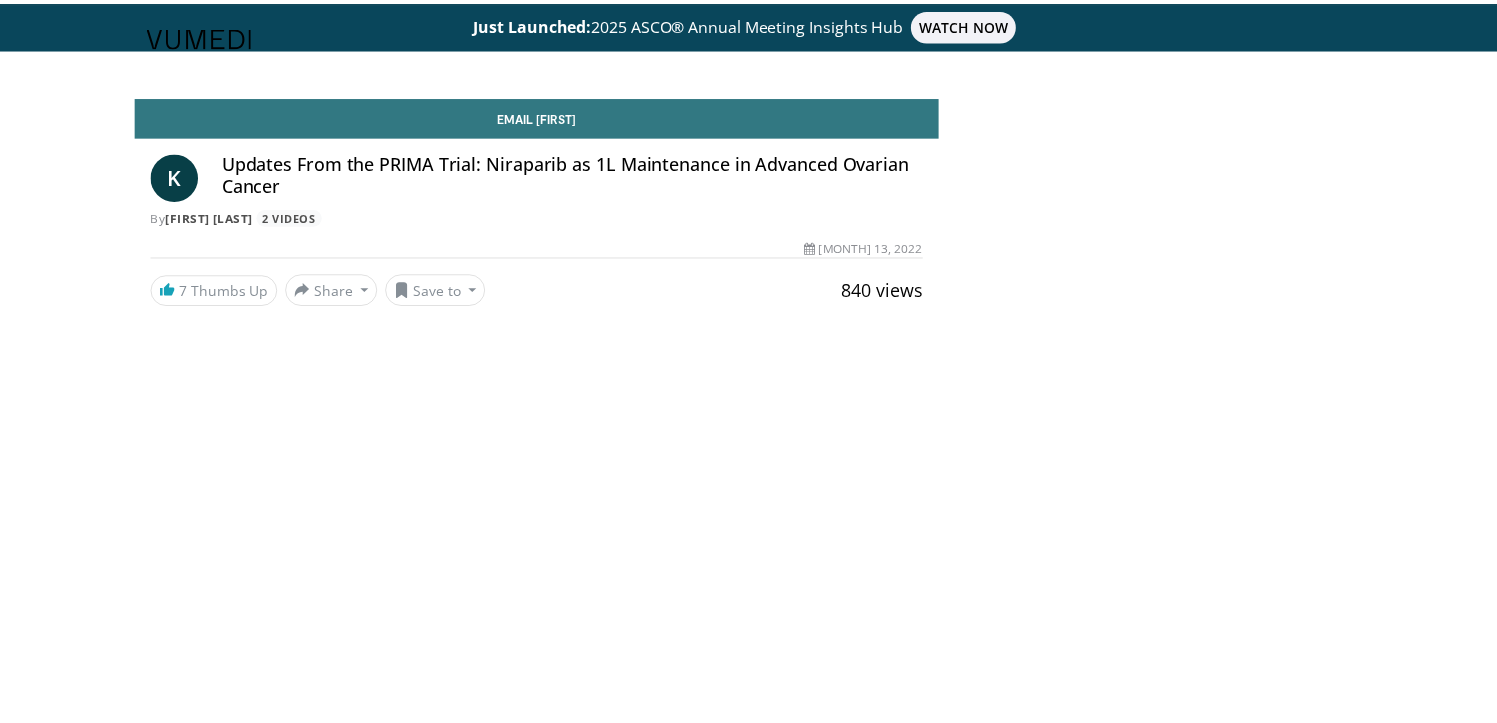 scroll, scrollTop: 0, scrollLeft: 0, axis: both 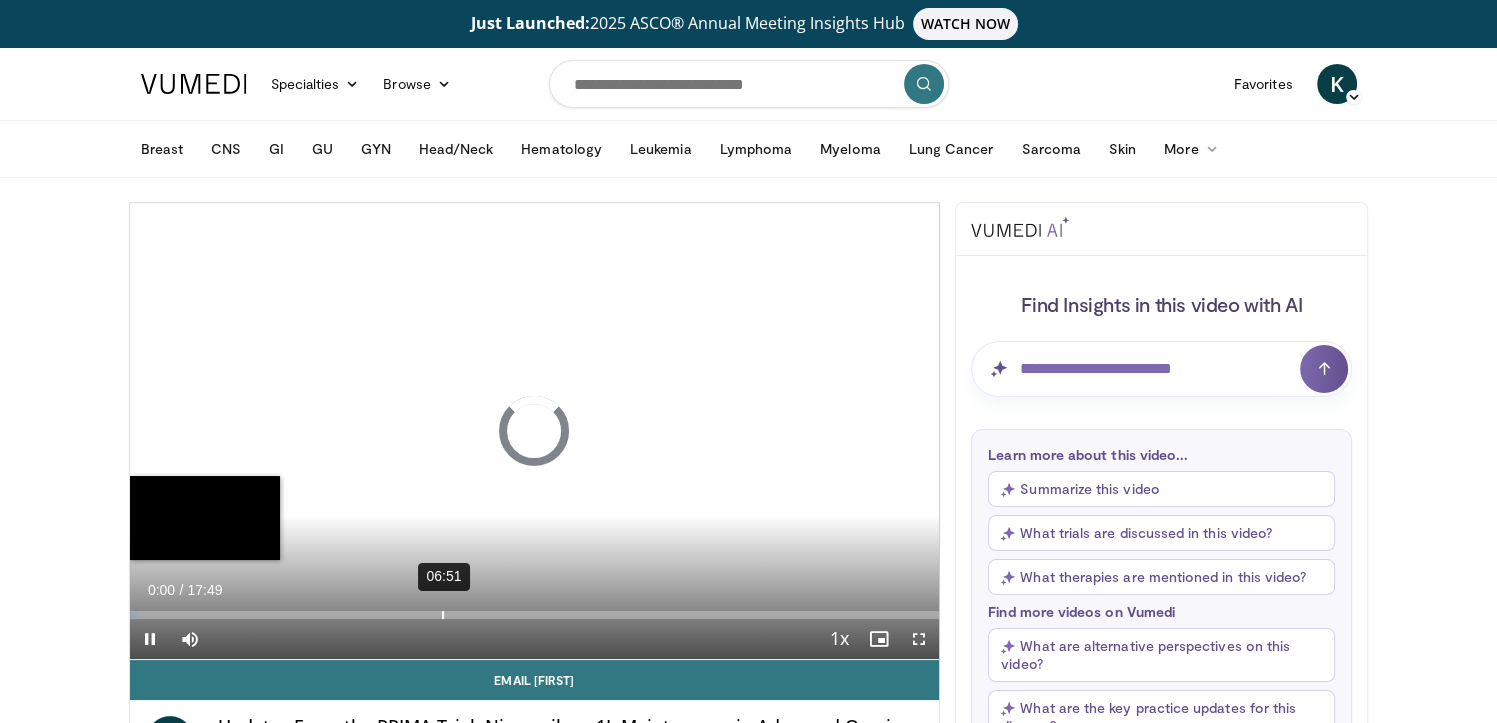 click on "06:51" at bounding box center (443, 615) 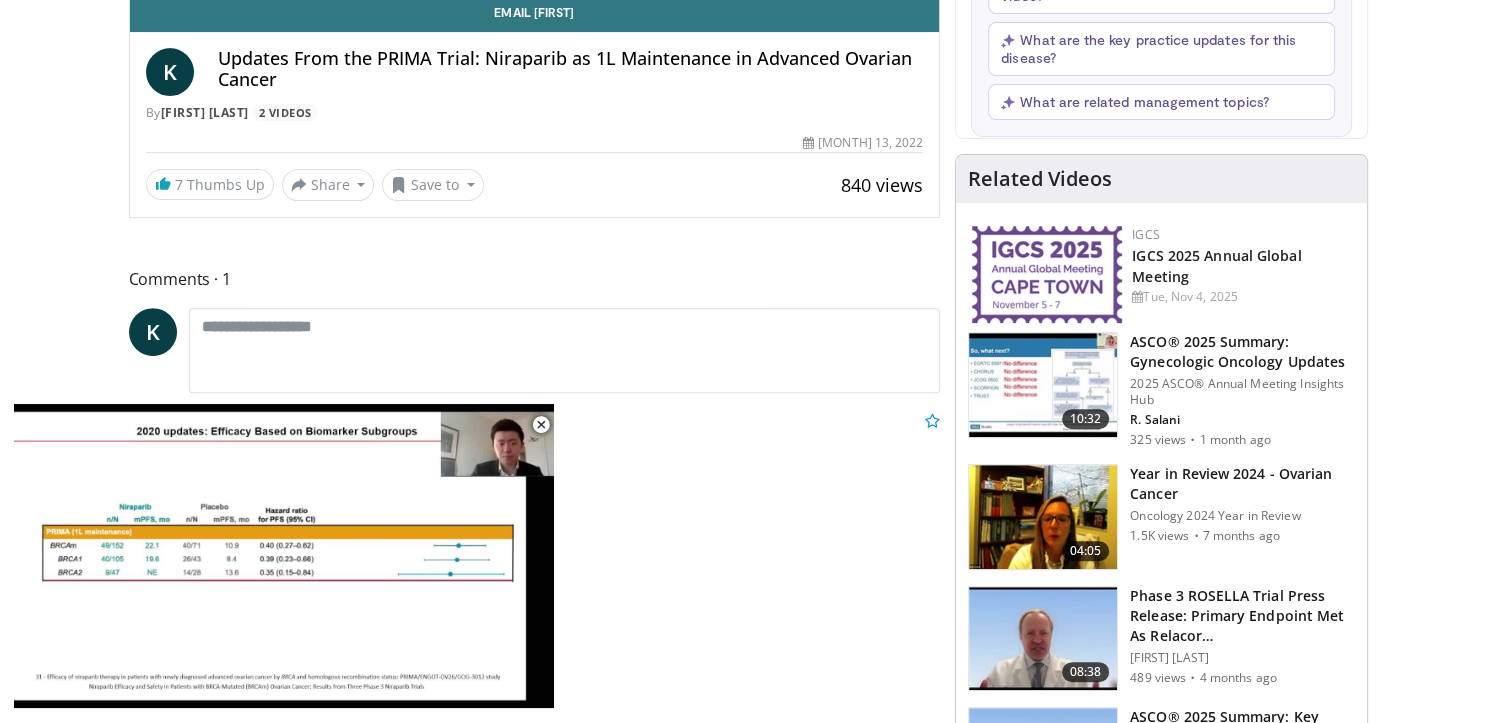 scroll, scrollTop: 700, scrollLeft: 0, axis: vertical 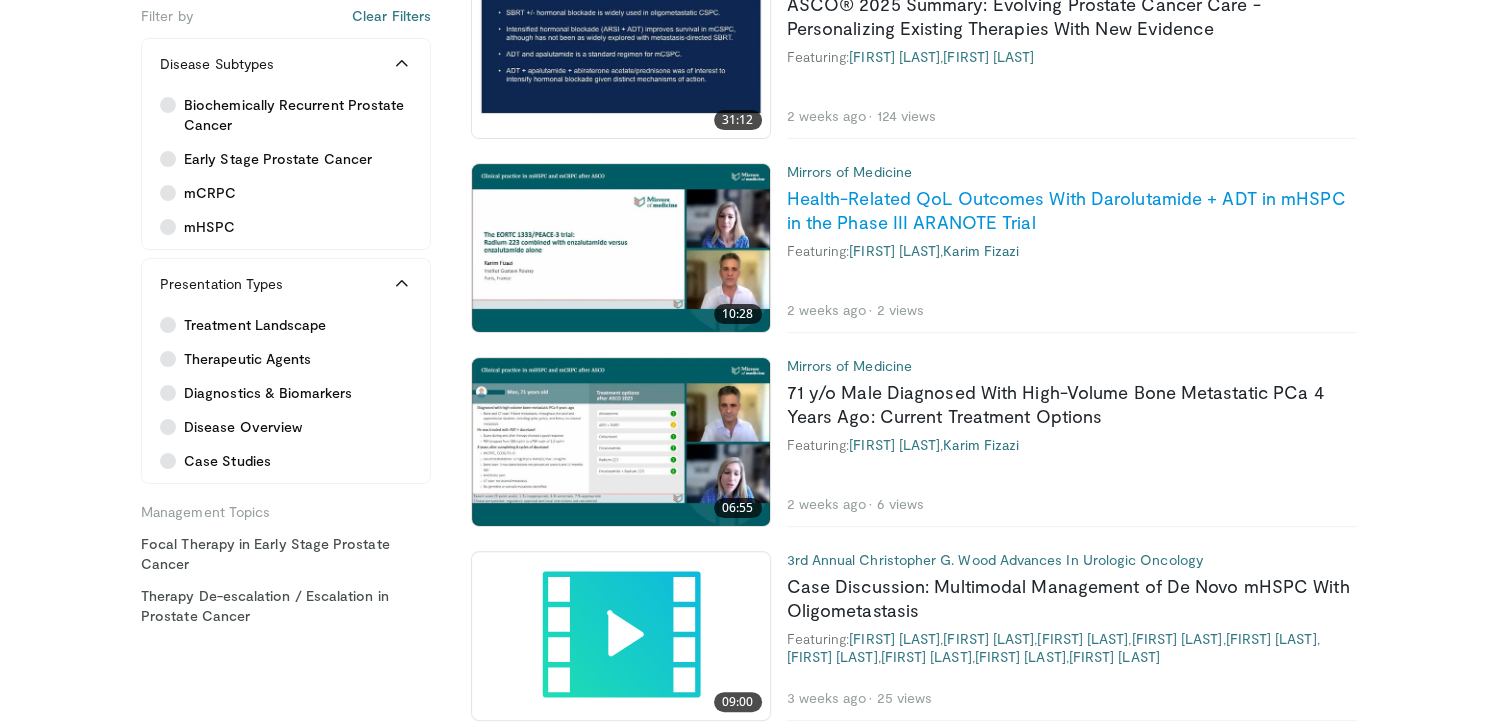 click on "Health-Related QoL Outcomes With Darolutamide + ADT in mHSPC in the Phase III ARANOTE Trial" at bounding box center [1066, 210] 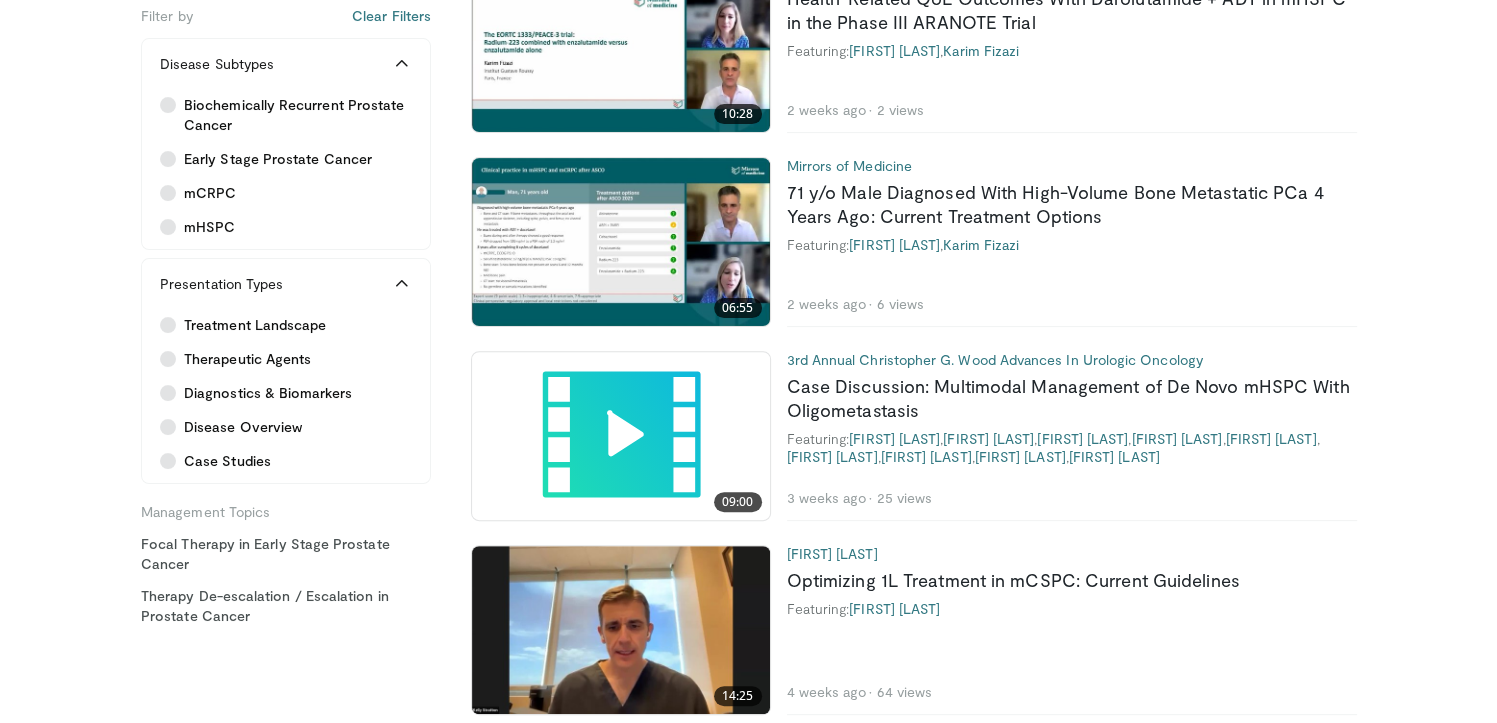 scroll, scrollTop: 900, scrollLeft: 0, axis: vertical 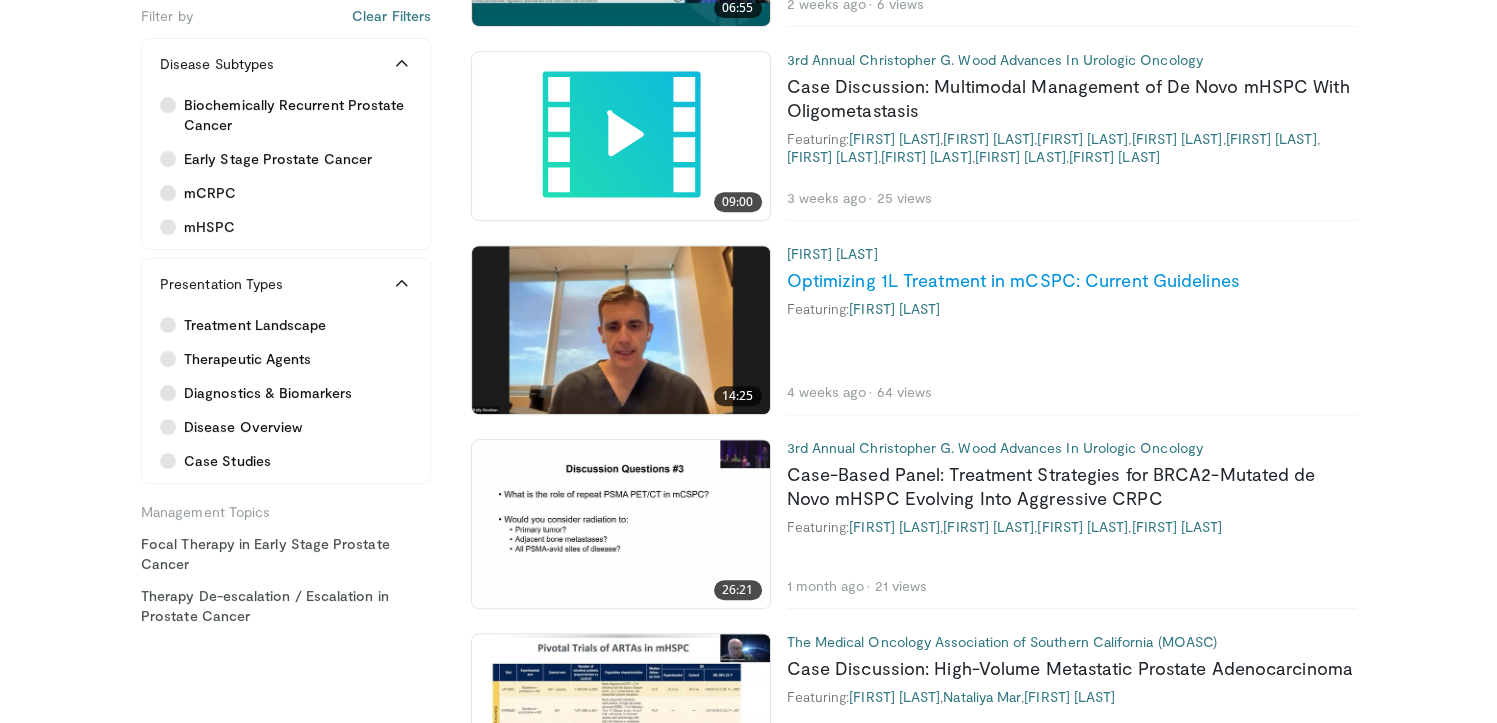 click on "Optimizing 1L Treatment in mCSPC: Current Guidelines" at bounding box center [1013, 280] 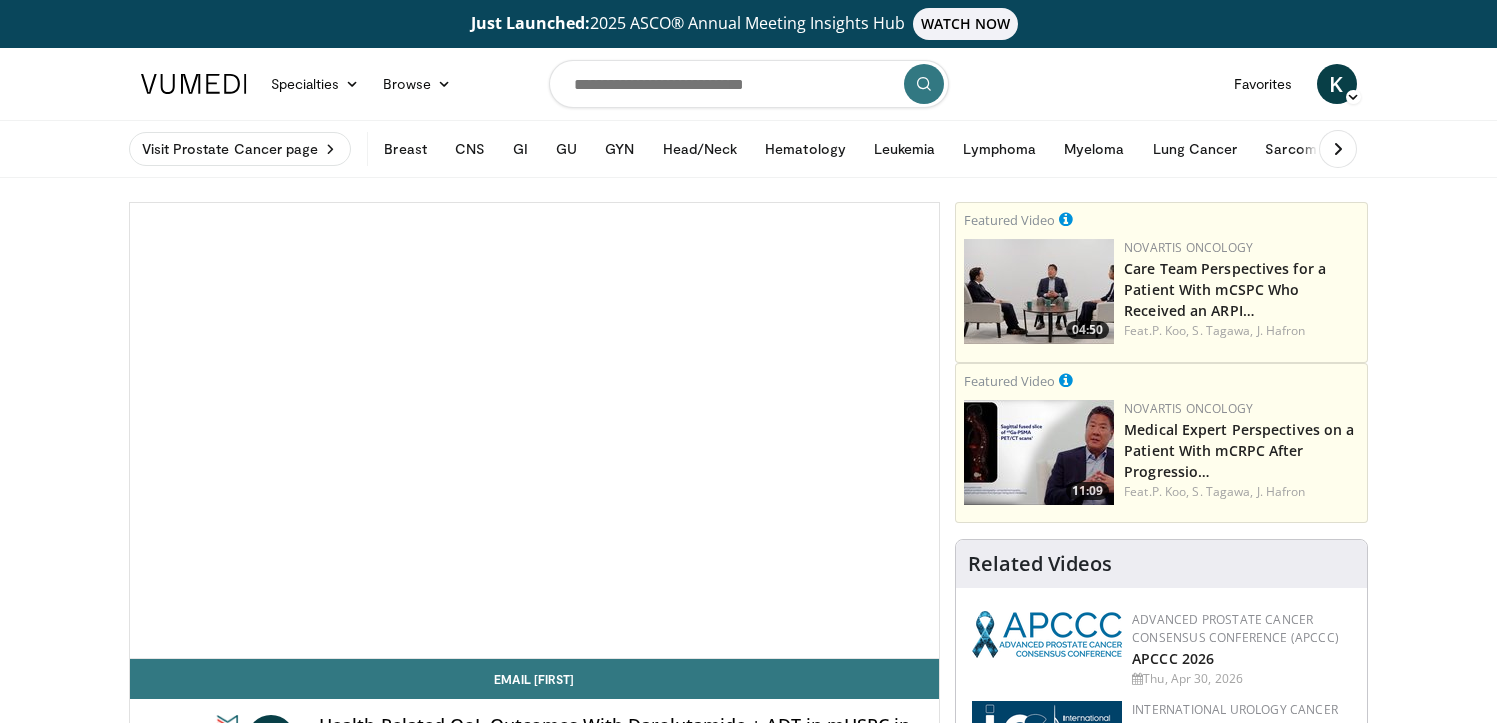 scroll, scrollTop: 0, scrollLeft: 0, axis: both 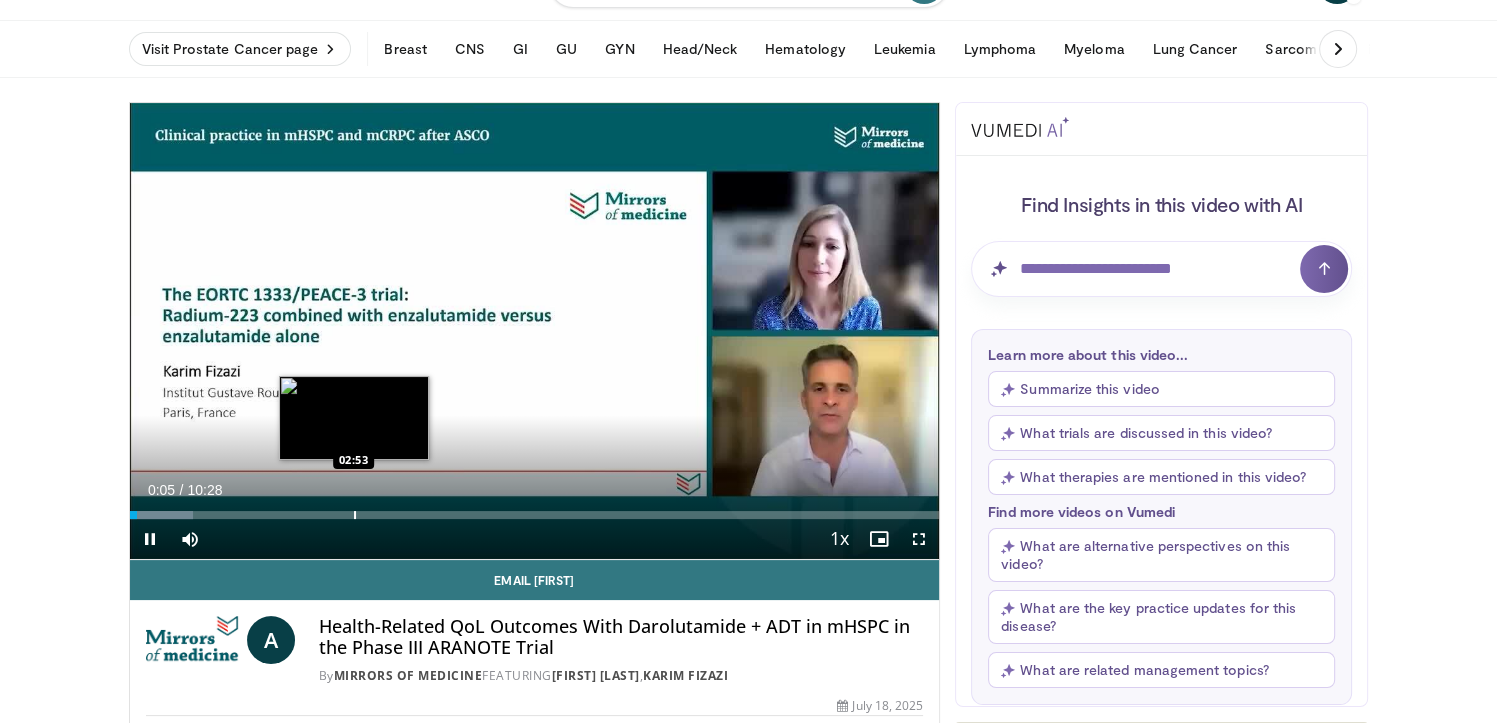 click on "Loaded :  7.90% 00:05 02:53" at bounding box center [535, 509] 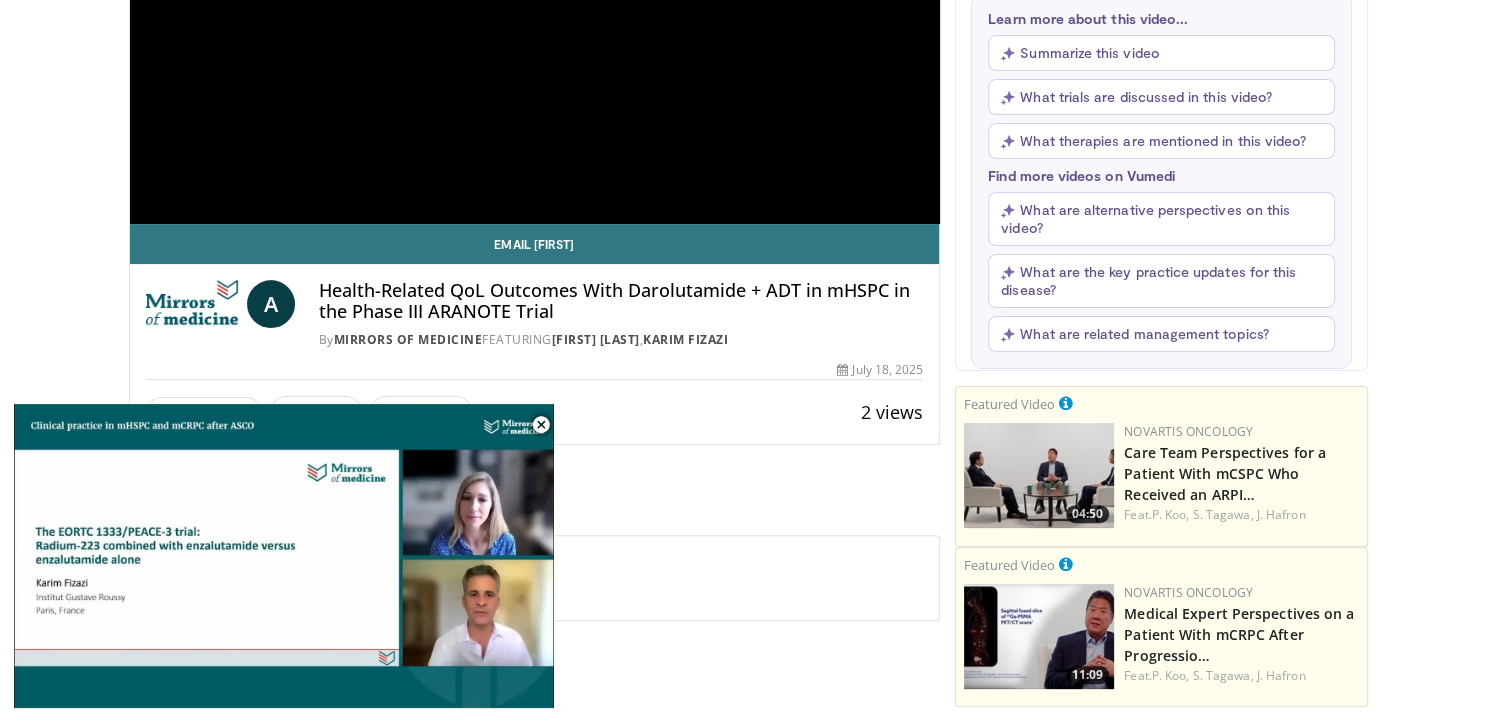 scroll, scrollTop: 300, scrollLeft: 0, axis: vertical 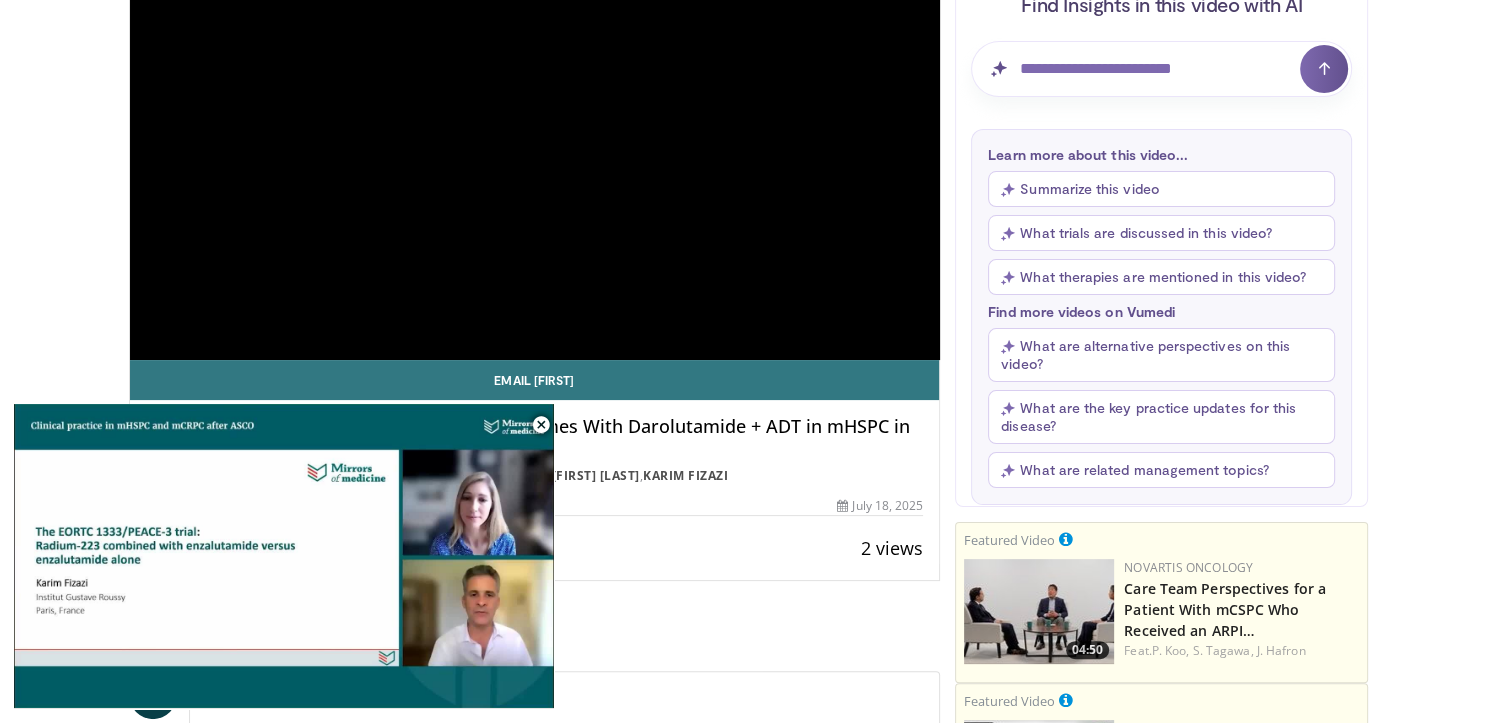 click at bounding box center [541, 425] 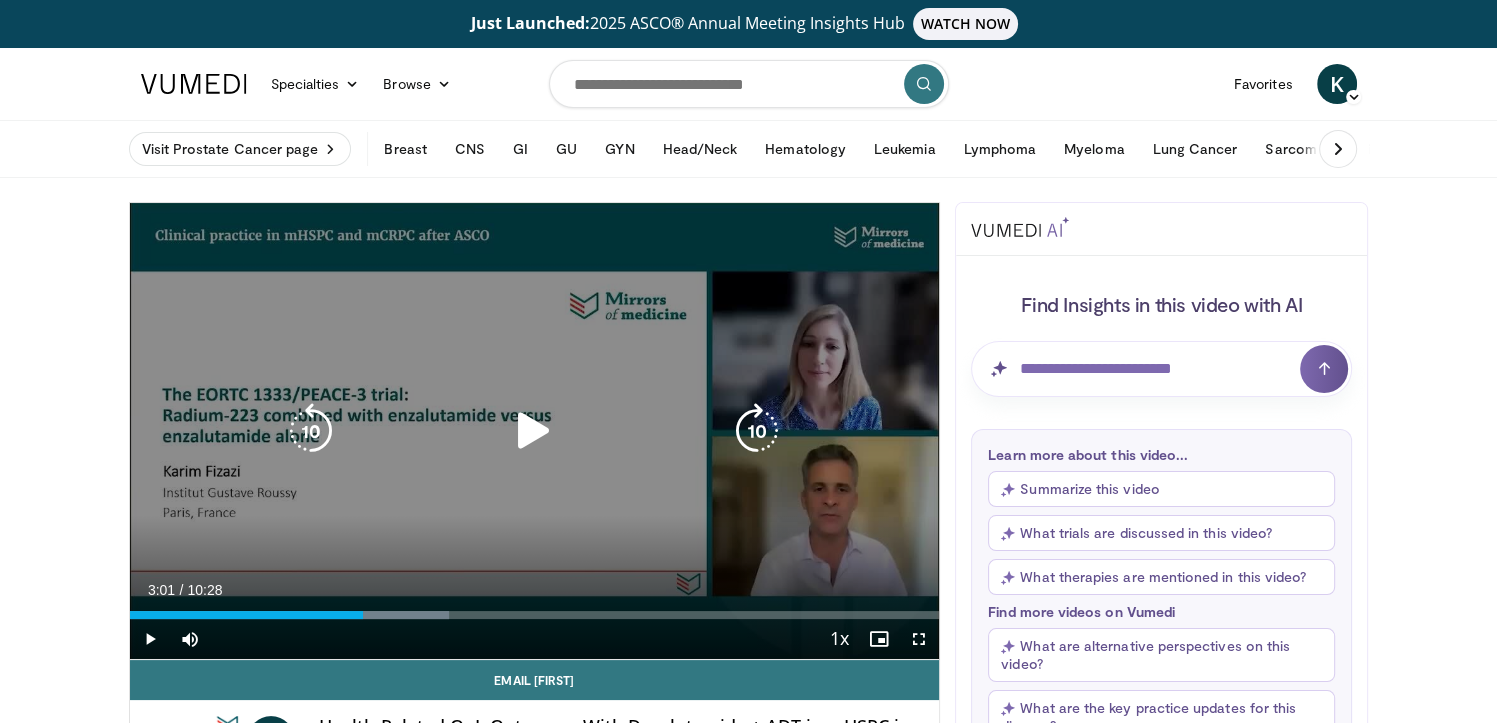 scroll, scrollTop: 0, scrollLeft: 0, axis: both 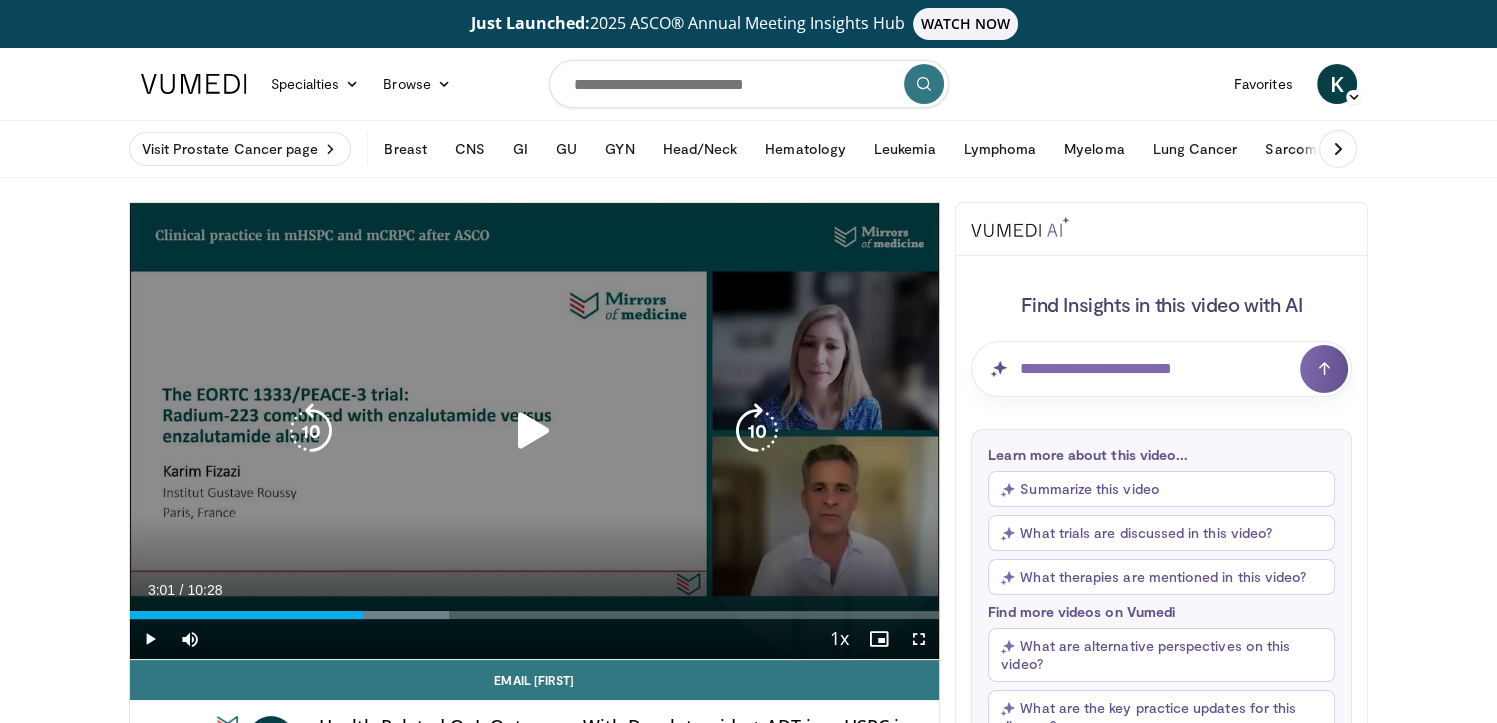 click at bounding box center [534, 431] 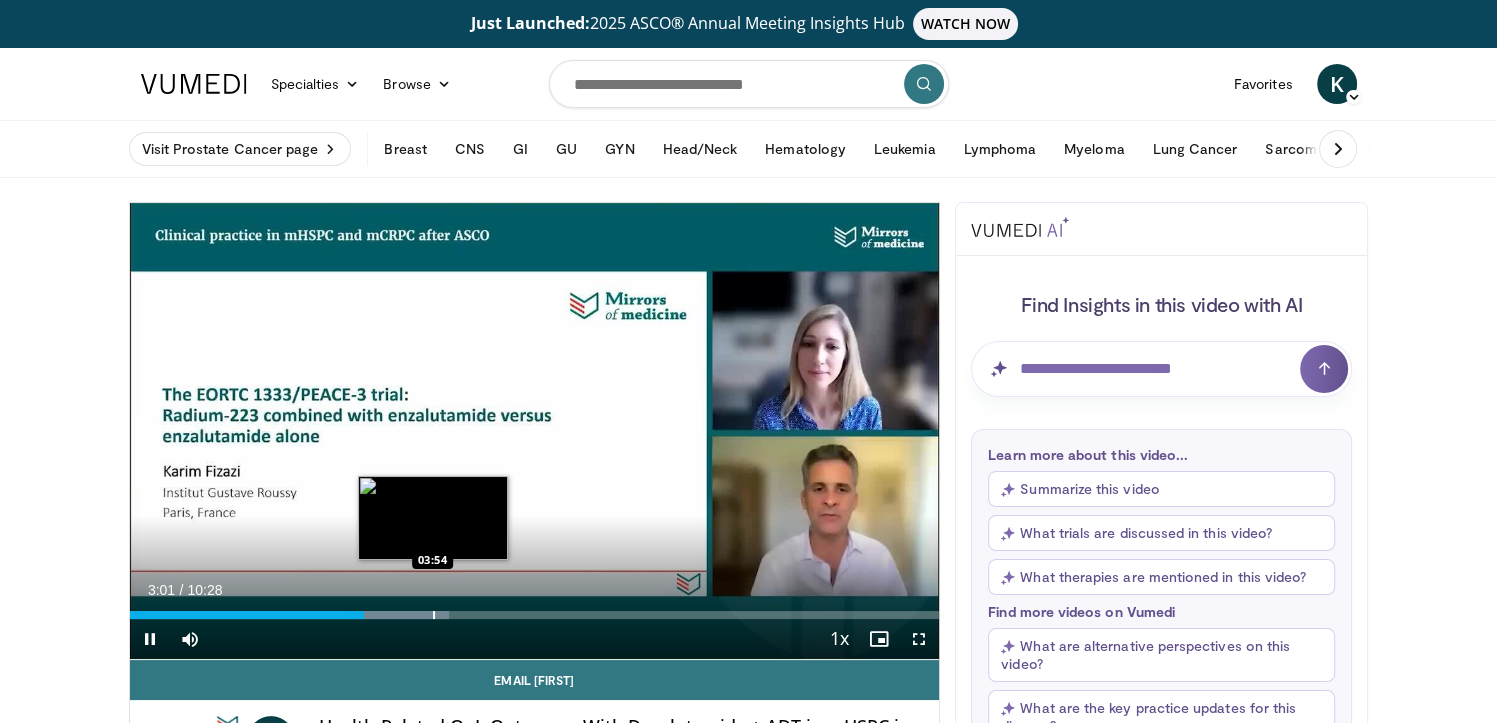 click at bounding box center (434, 615) 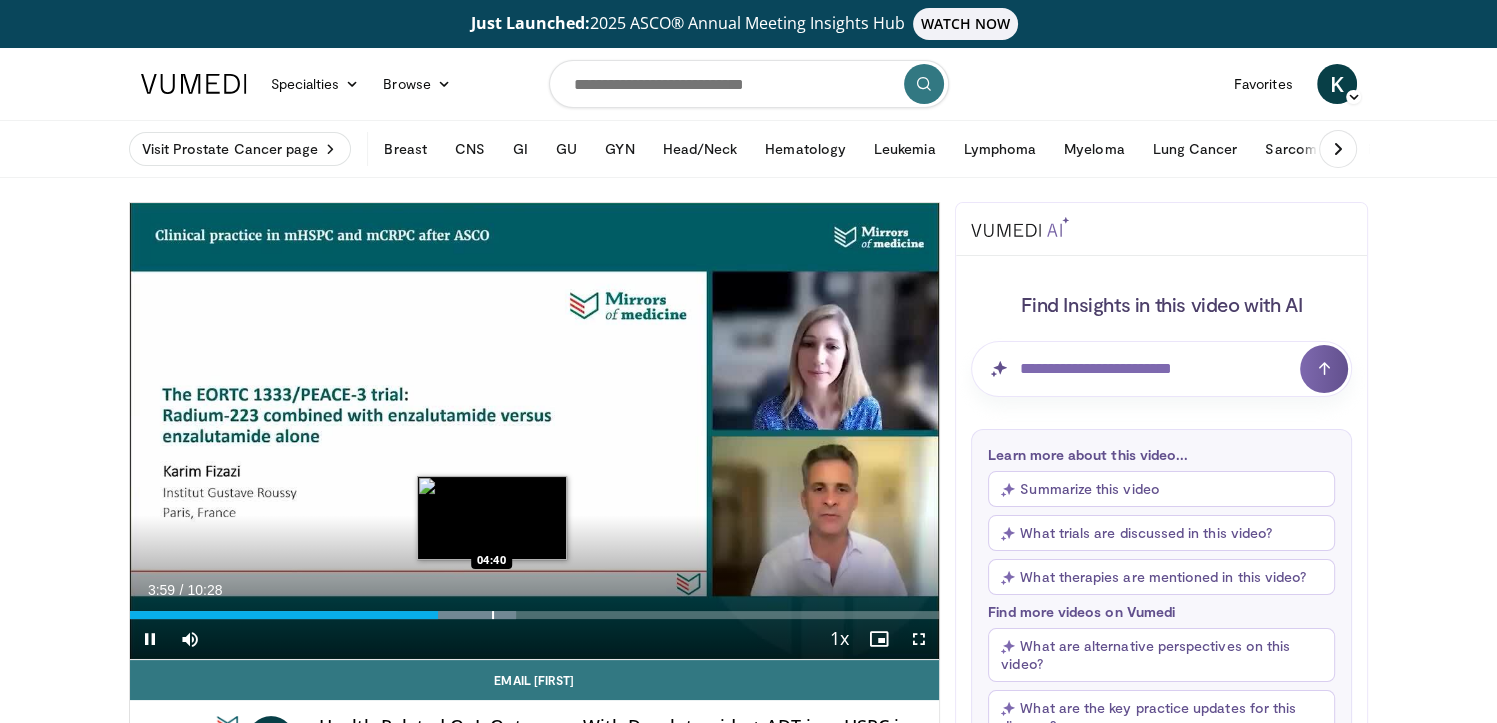 click at bounding box center (493, 615) 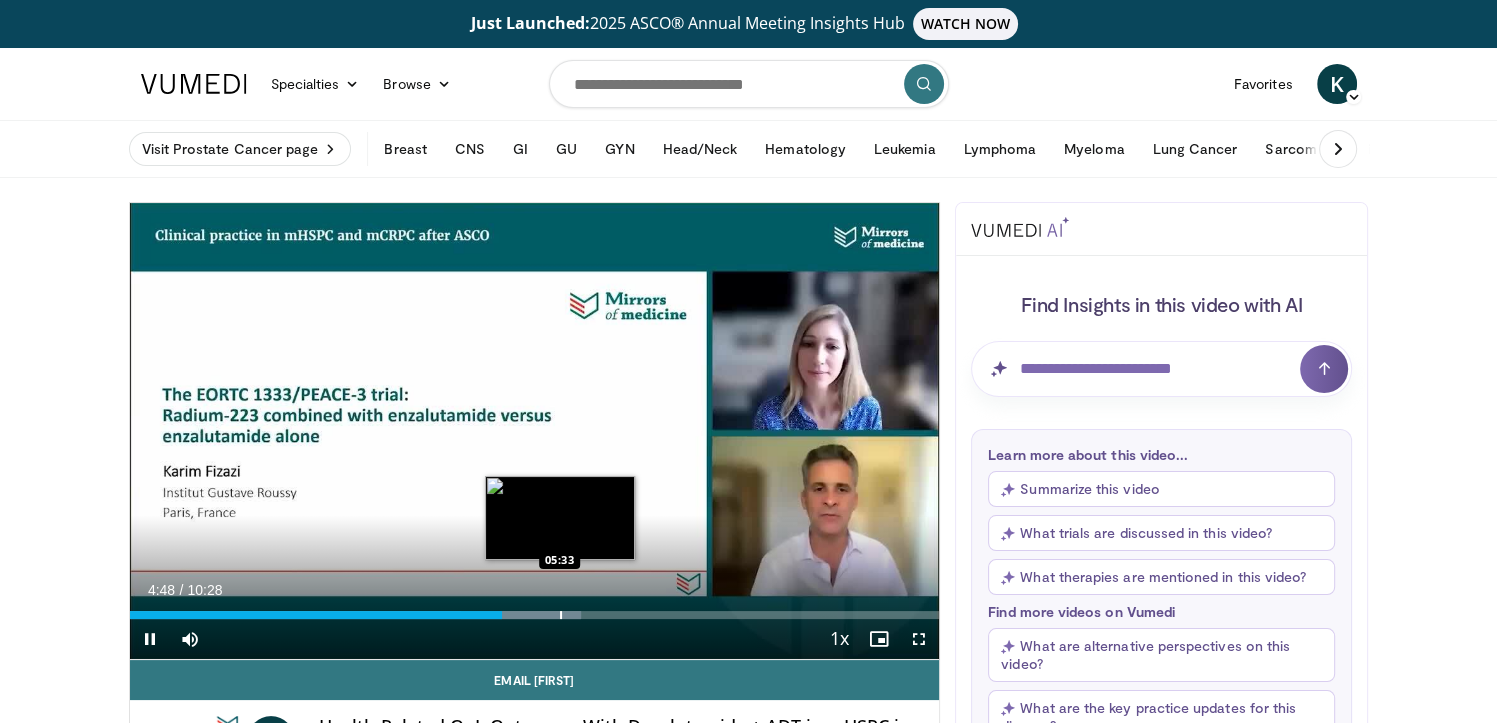 click at bounding box center [561, 615] 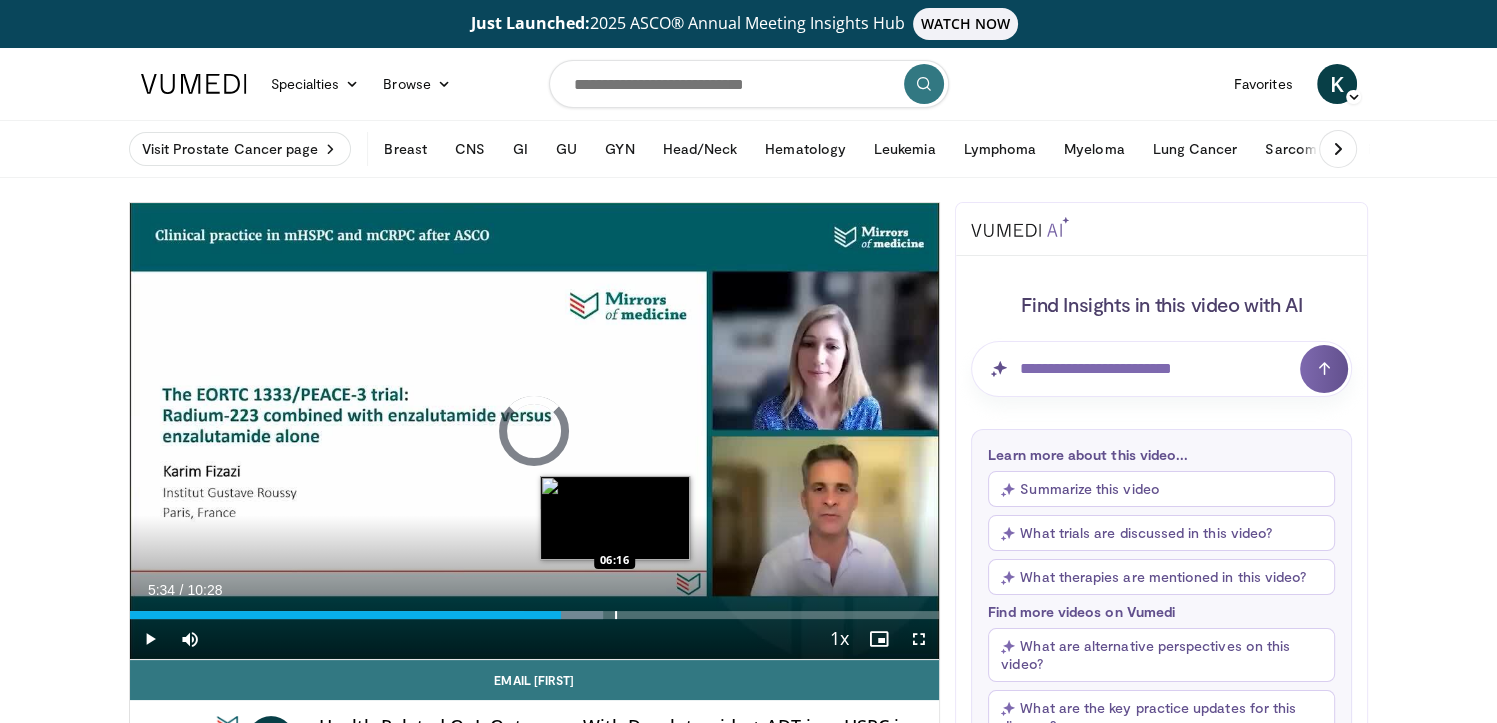 click at bounding box center [616, 615] 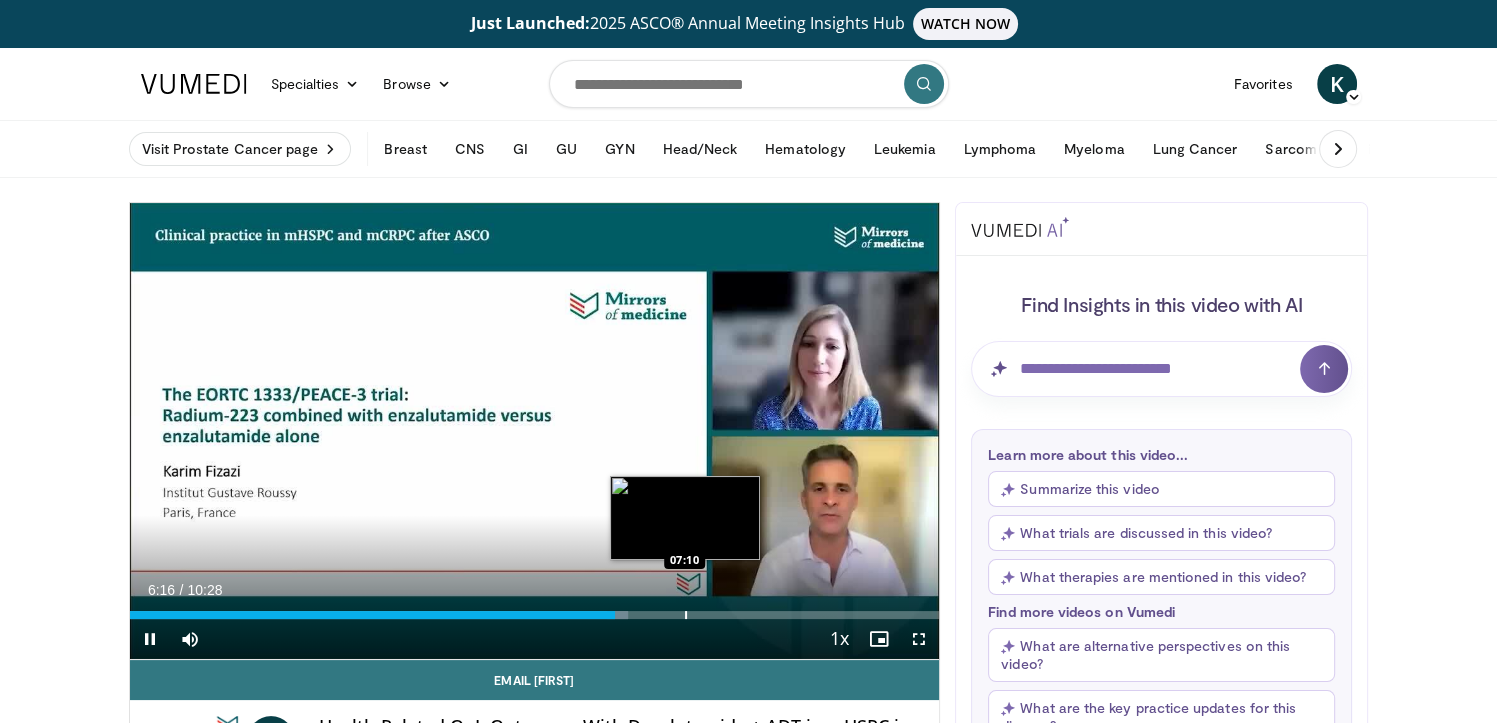 click at bounding box center [686, 615] 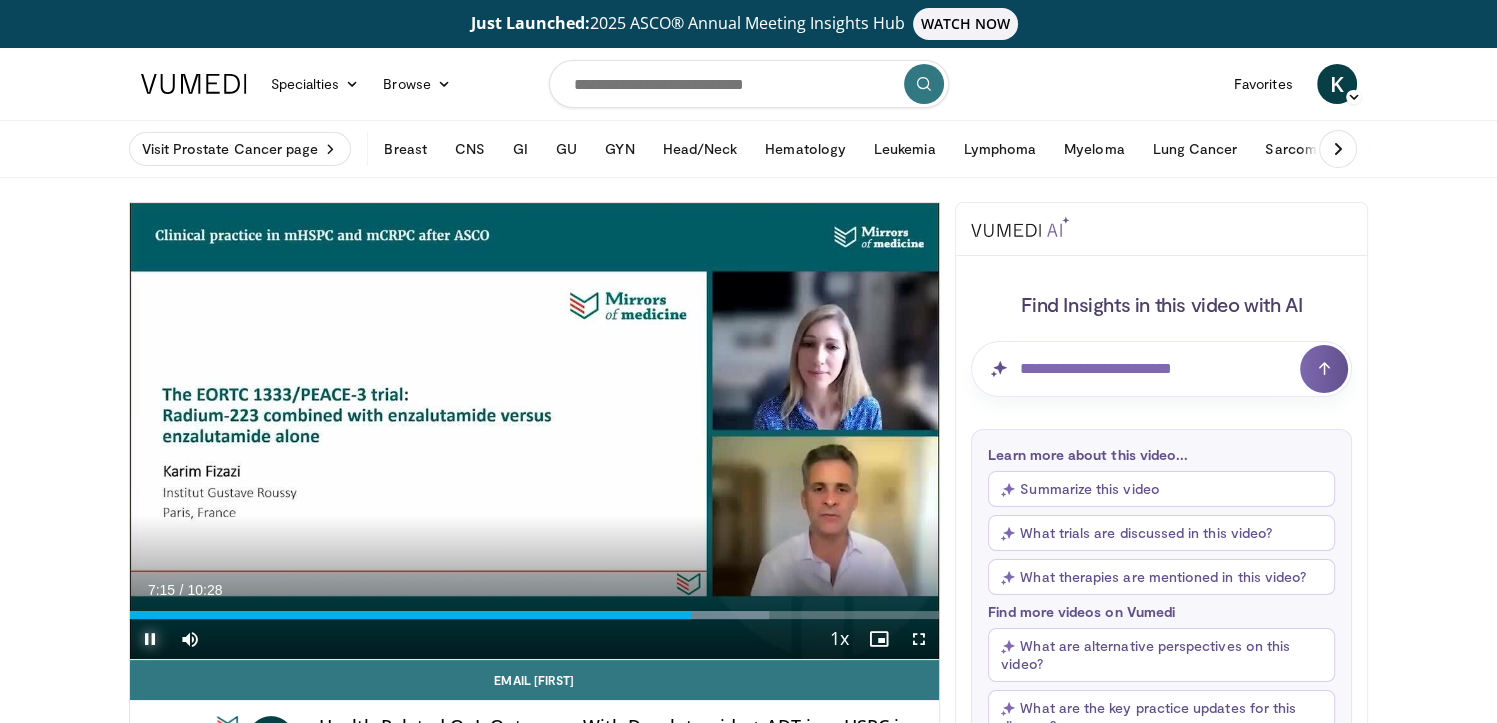 click at bounding box center (150, 639) 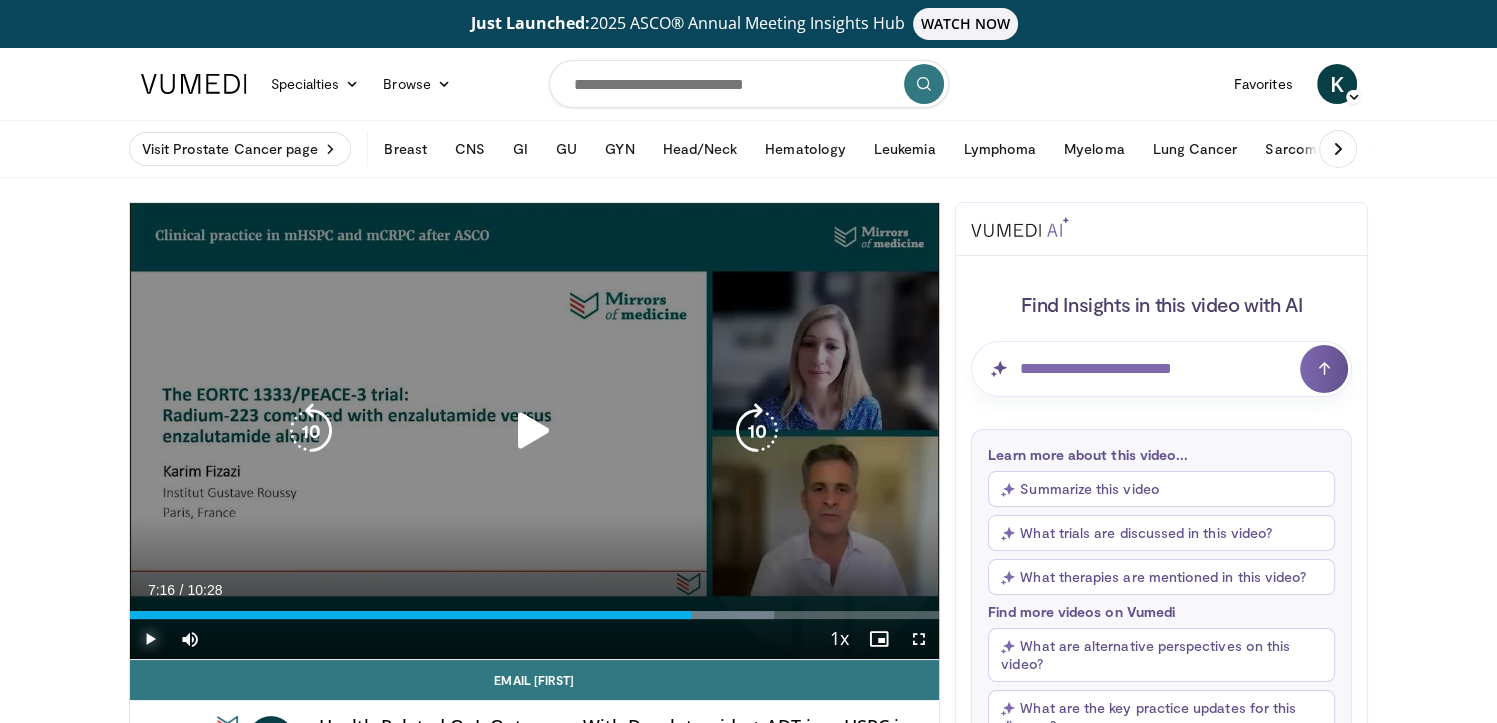 click at bounding box center [150, 639] 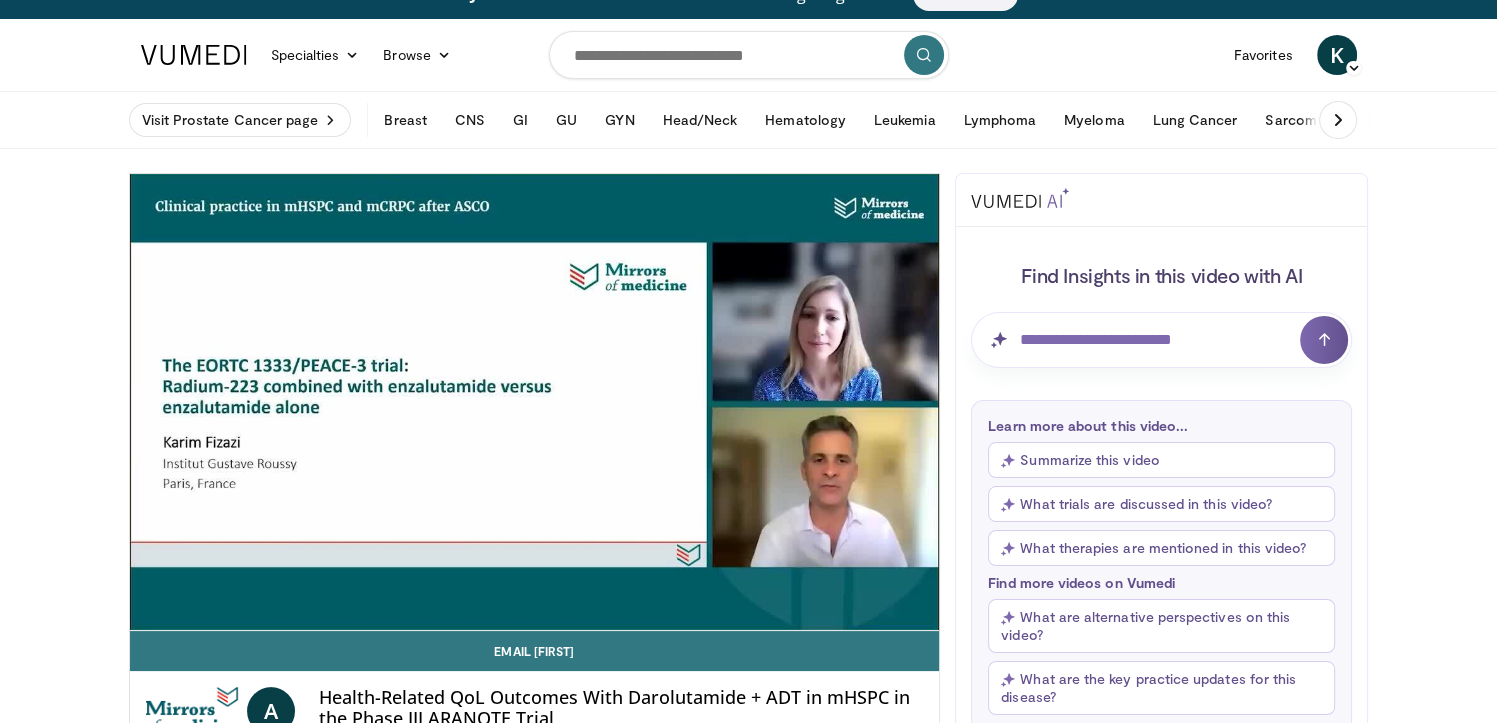 scroll, scrollTop: 0, scrollLeft: 0, axis: both 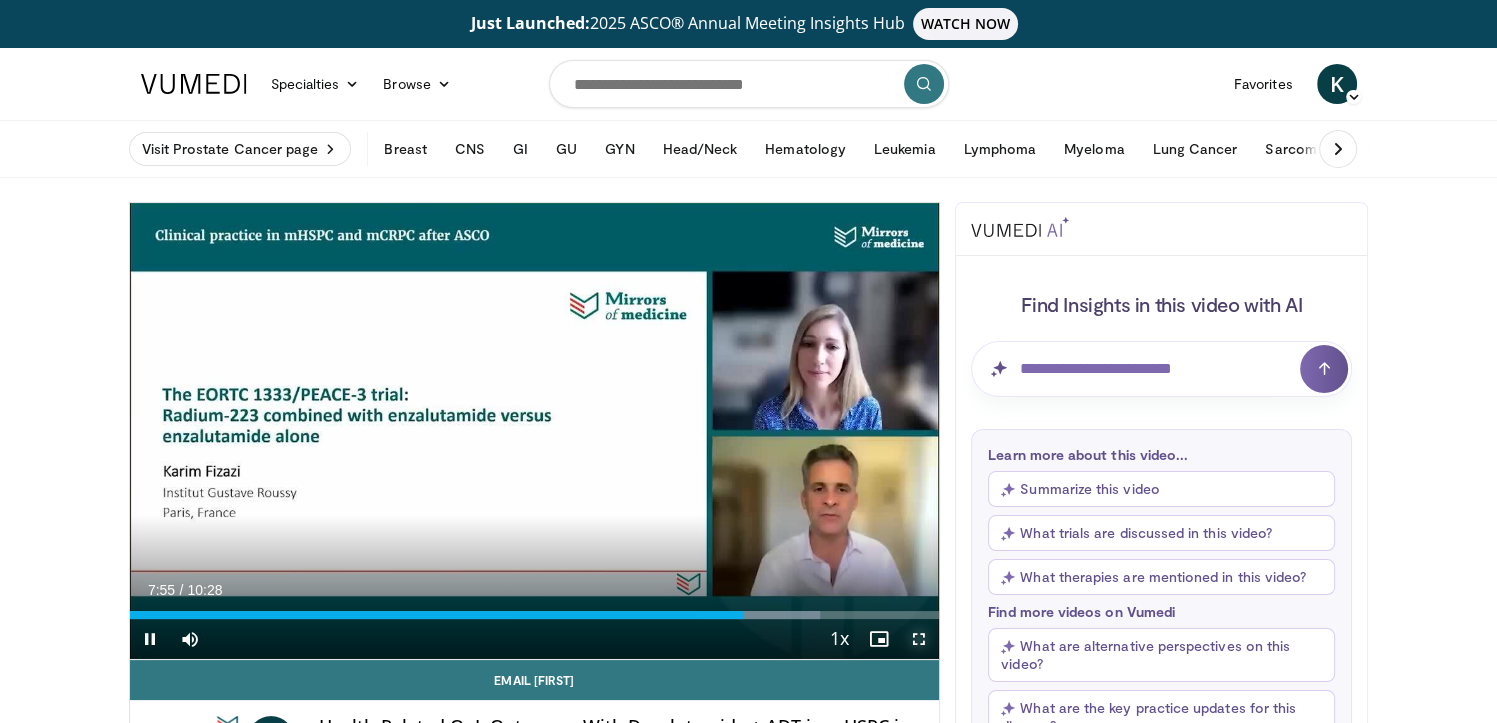 click at bounding box center [919, 639] 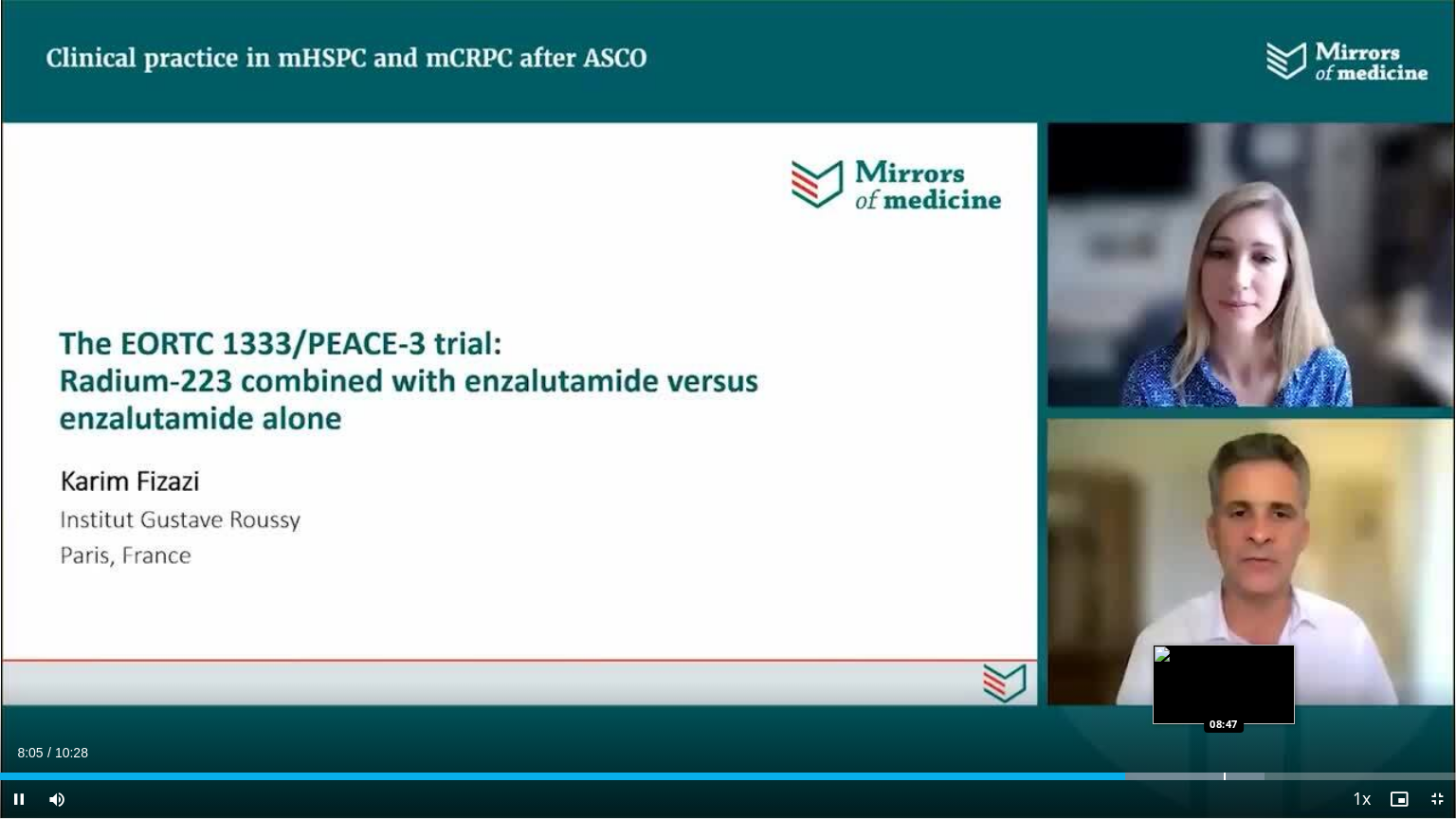 click on "Loaded :  86.88% 08:05 08:47" at bounding box center [728, 771] 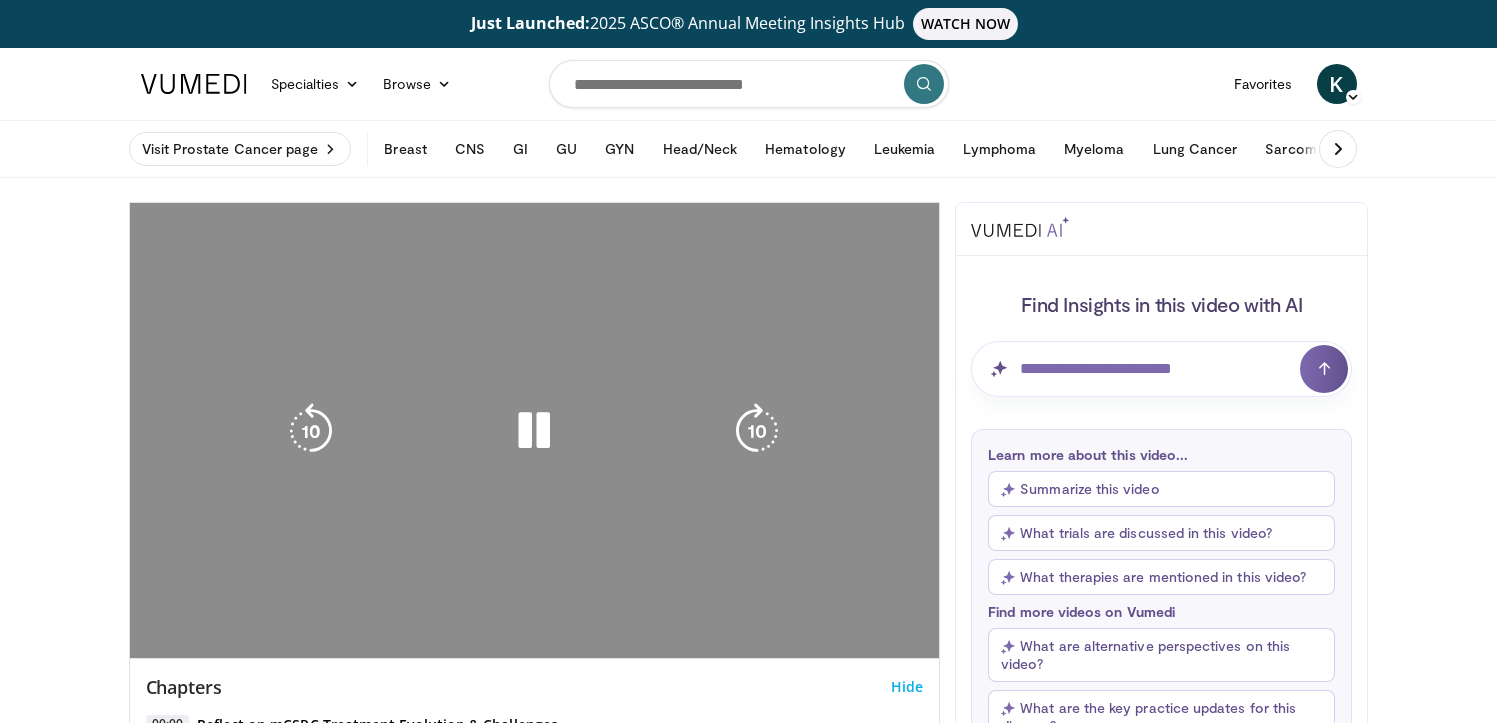 scroll, scrollTop: 0, scrollLeft: 0, axis: both 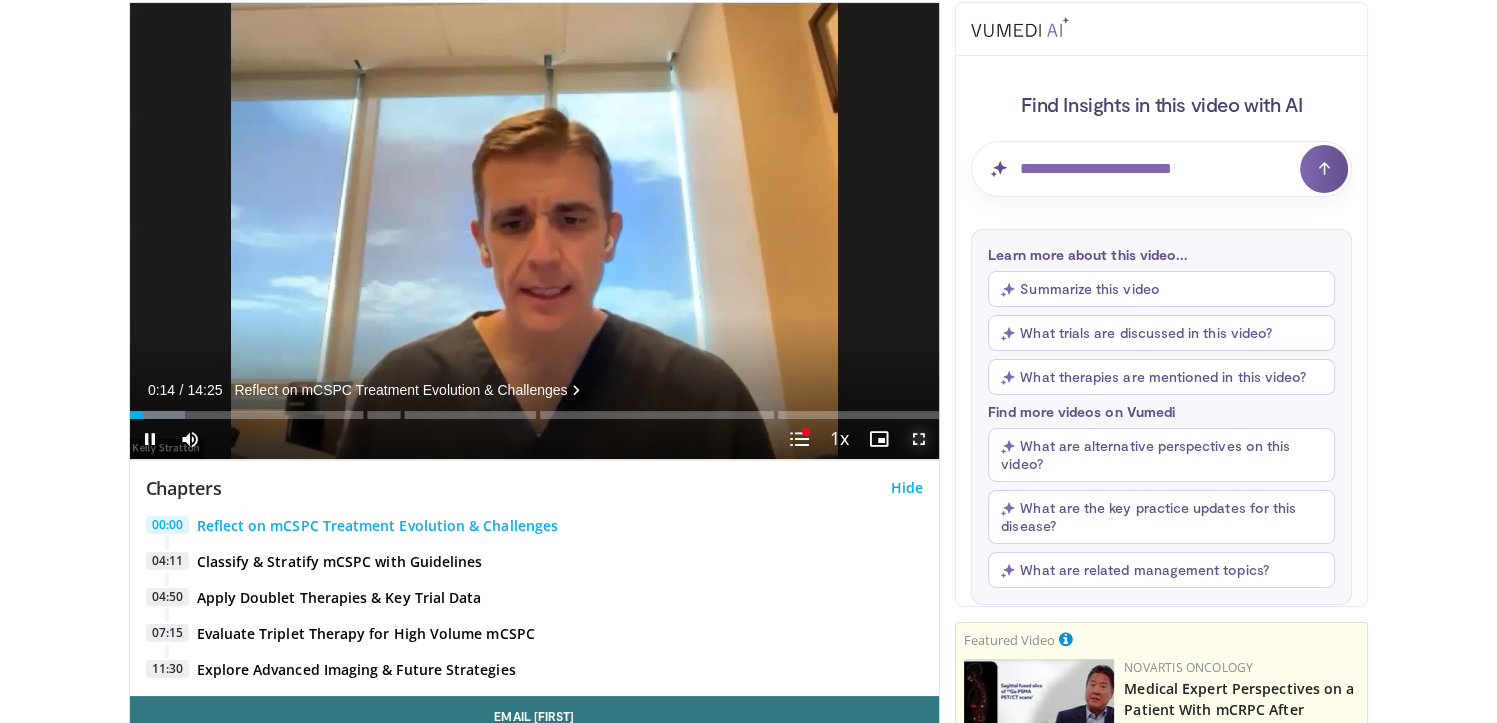 click at bounding box center [919, 439] 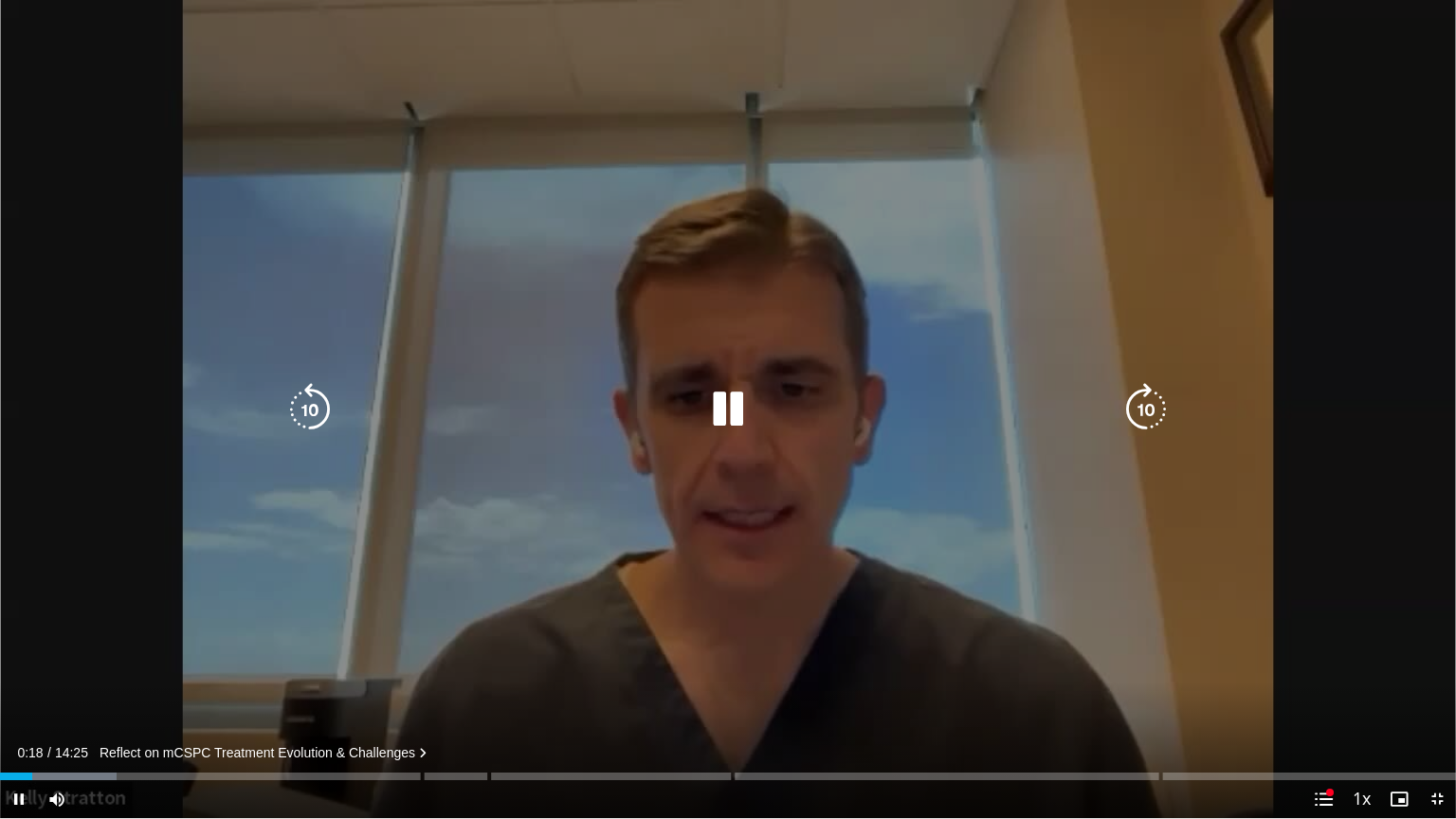 click on "10 seconds
Tap to unmute" at bounding box center (728, 409) 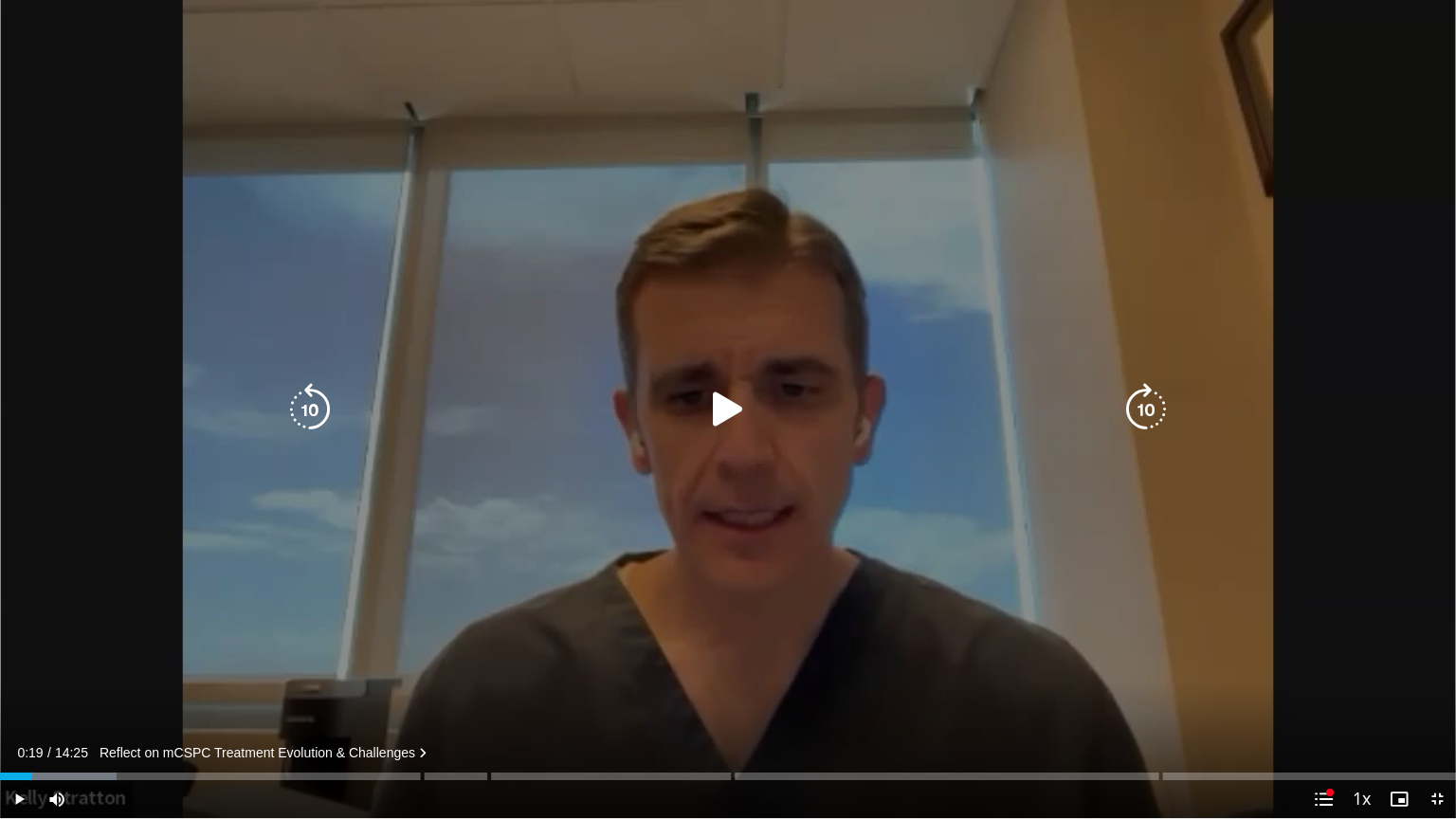 click on "10 seconds
Tap to unmute" at bounding box center [728, 409] 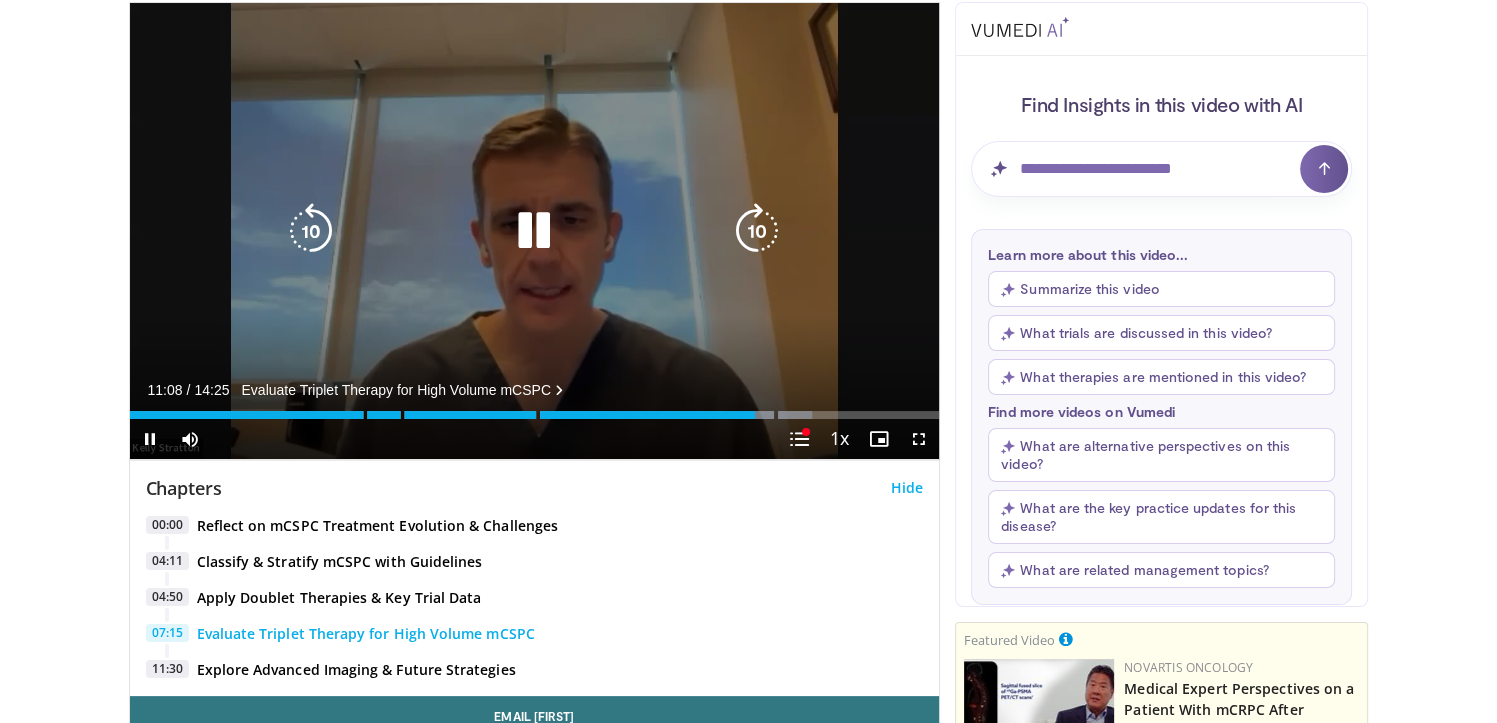 click at bounding box center [534, 231] 